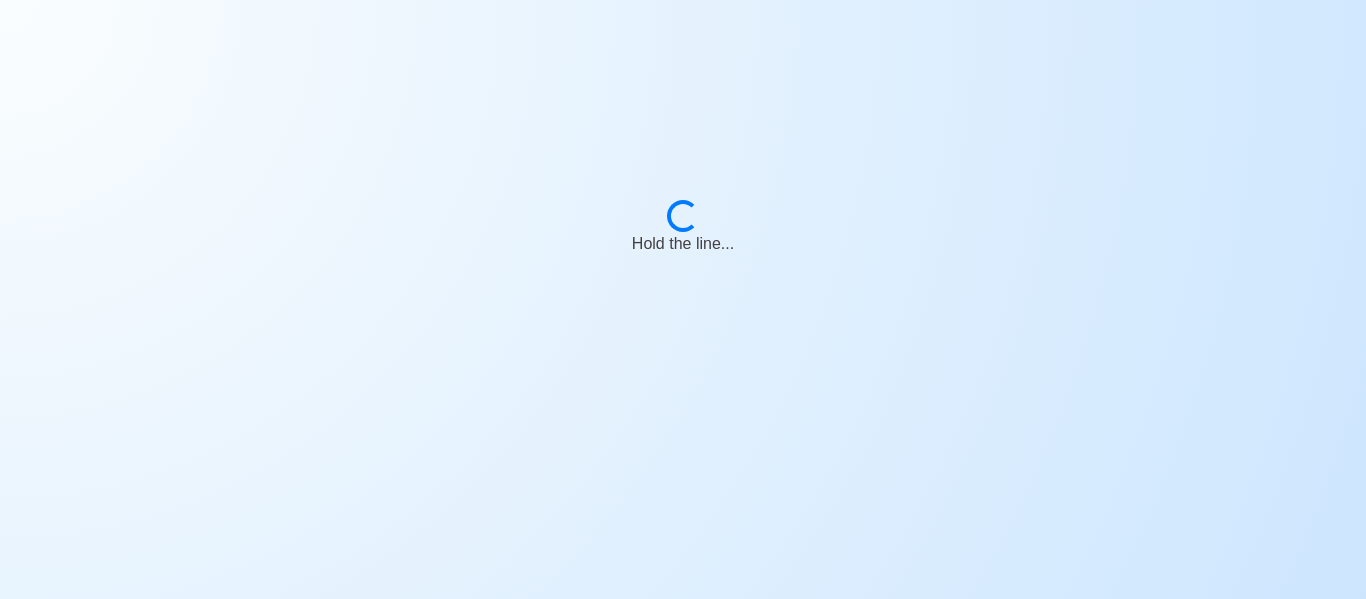 scroll, scrollTop: 0, scrollLeft: 0, axis: both 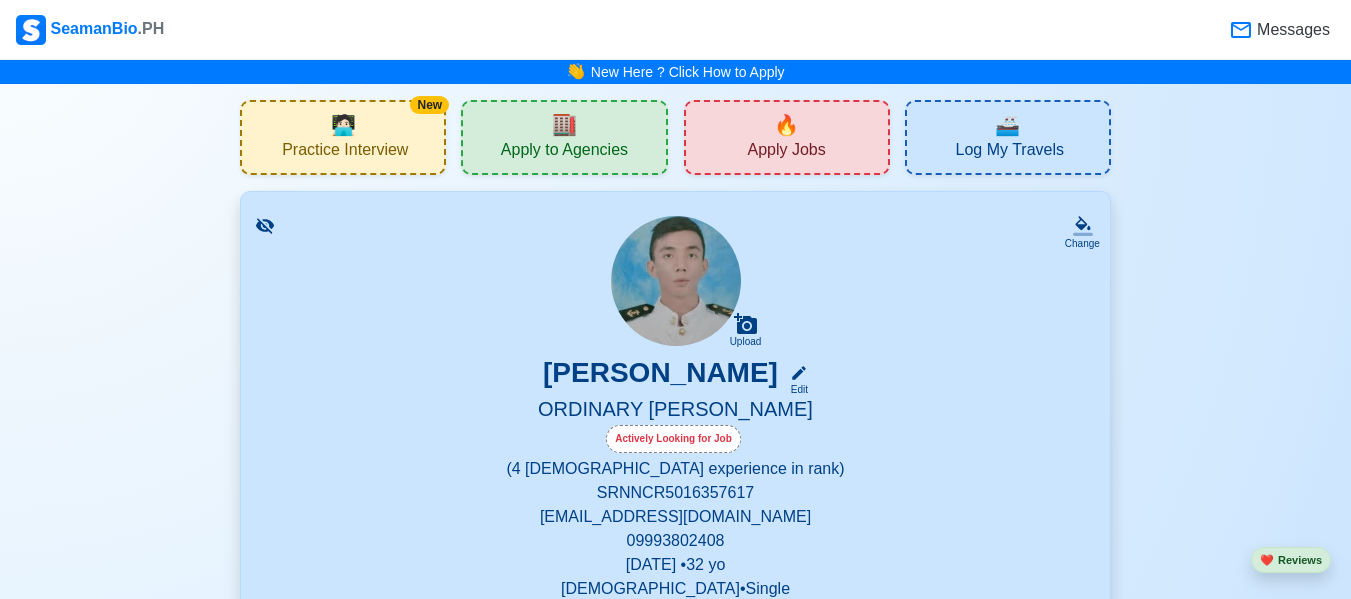 click on "🏬" at bounding box center [564, 125] 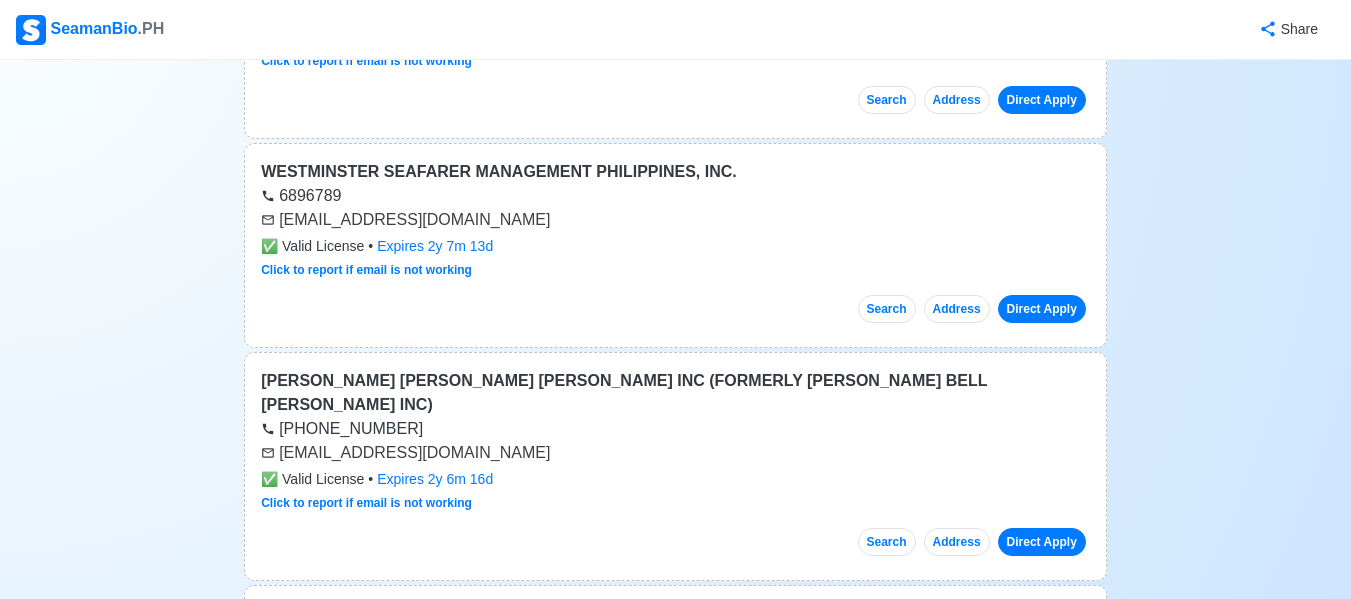 scroll, scrollTop: 600, scrollLeft: 0, axis: vertical 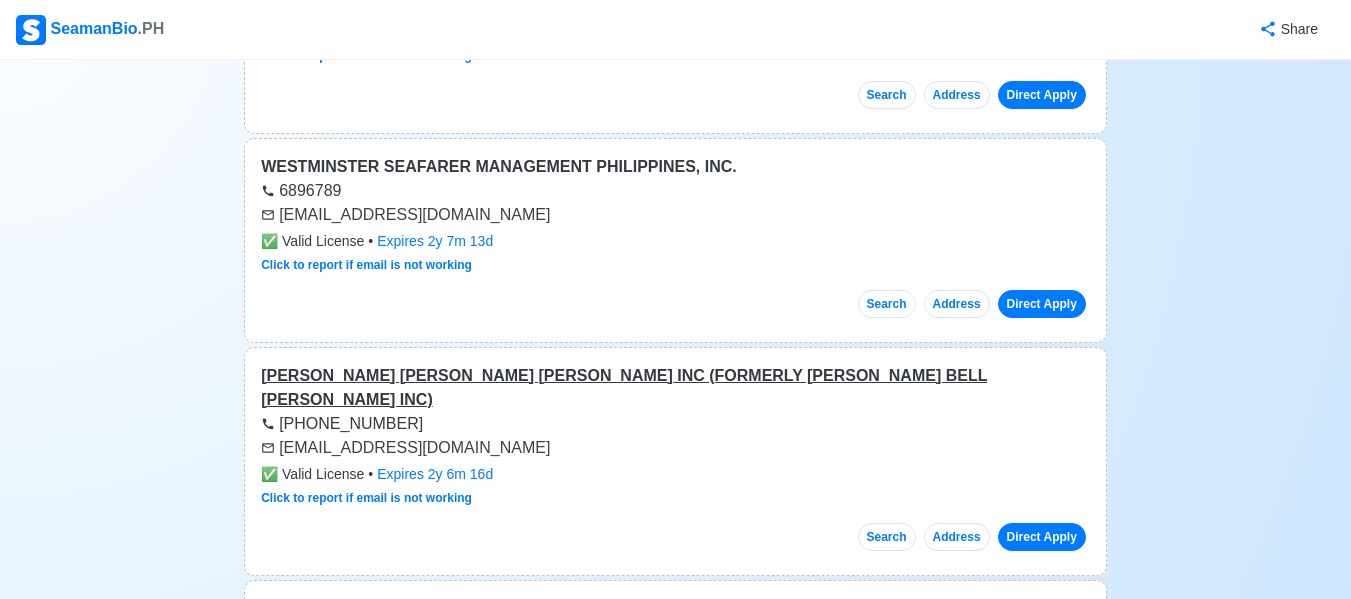 click on "[PERSON_NAME] [PERSON_NAME] [PERSON_NAME] INC (FORMERLY [PERSON_NAME] BELL [PERSON_NAME] INC)" at bounding box center [675, 388] 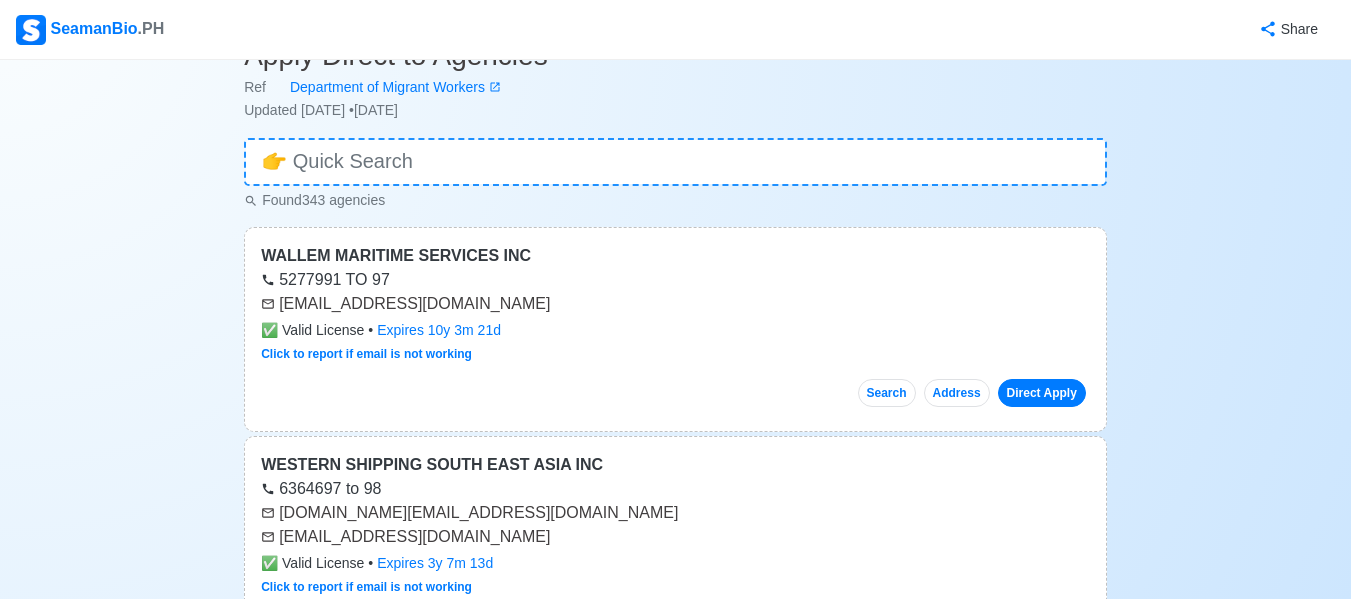 scroll, scrollTop: 0, scrollLeft: 0, axis: both 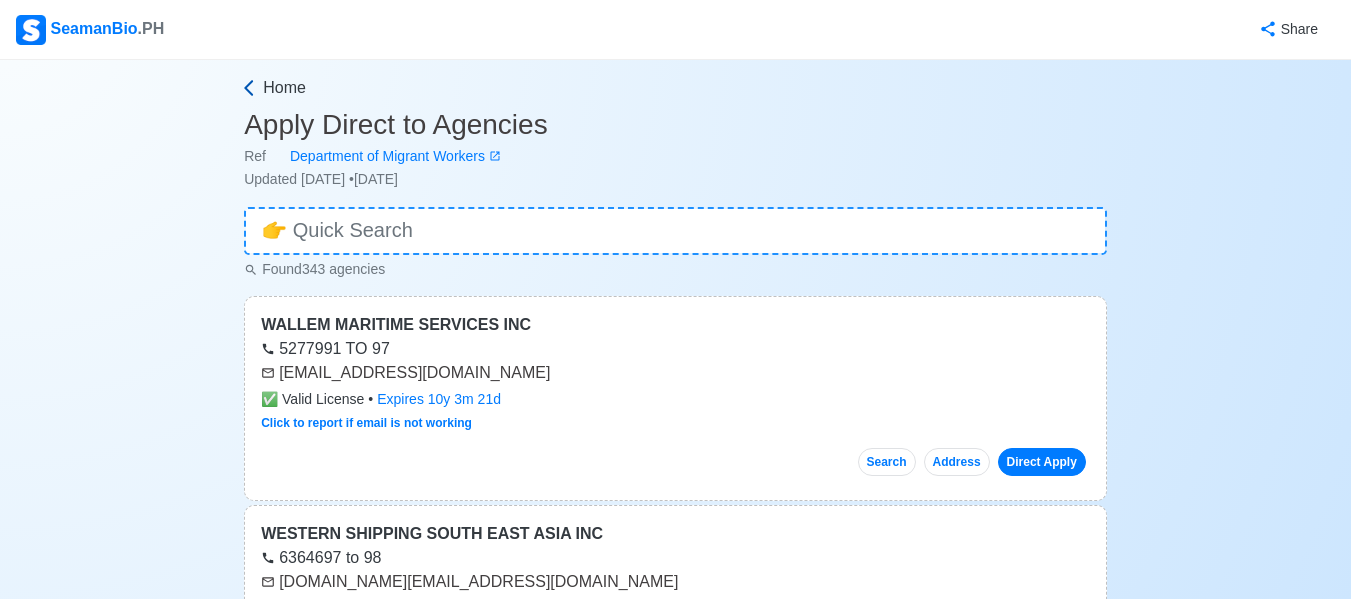 click 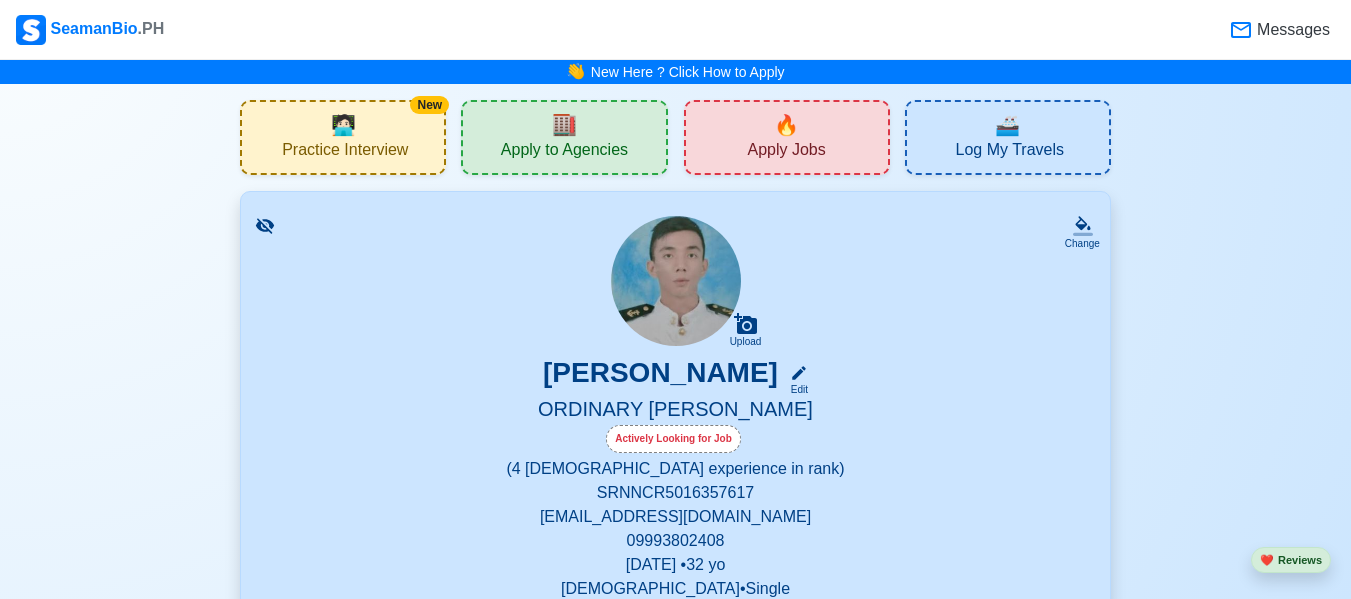 click on "Practice Interview" at bounding box center (345, 152) 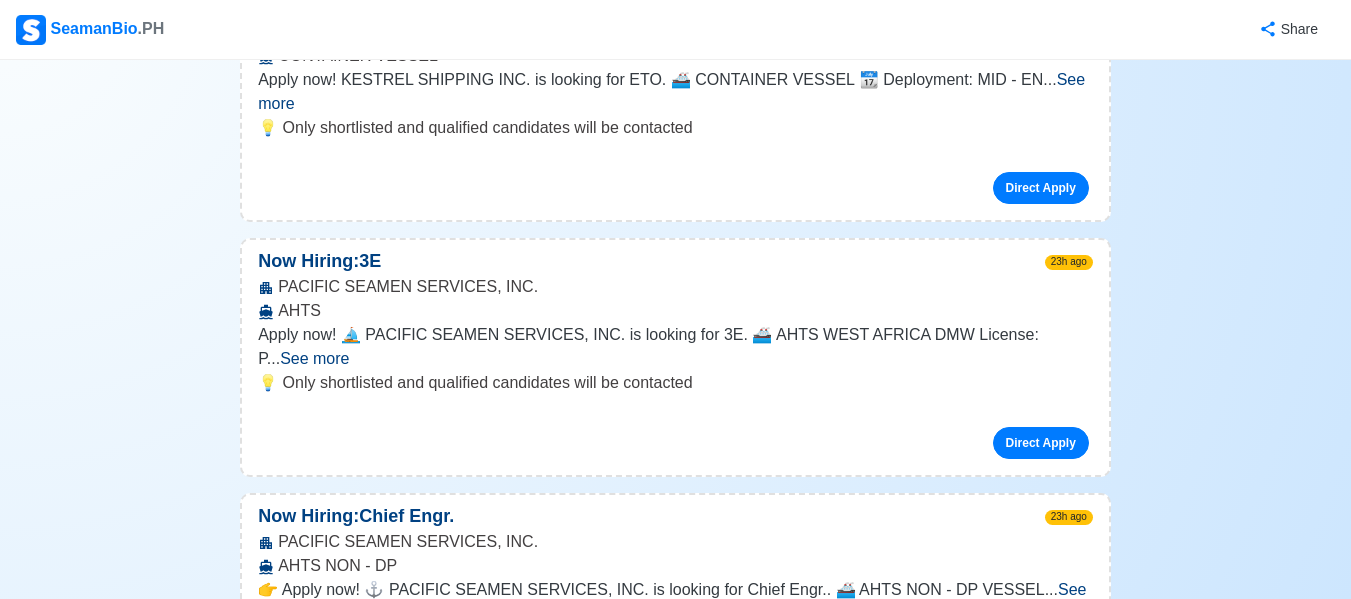 scroll, scrollTop: 7140, scrollLeft: 0, axis: vertical 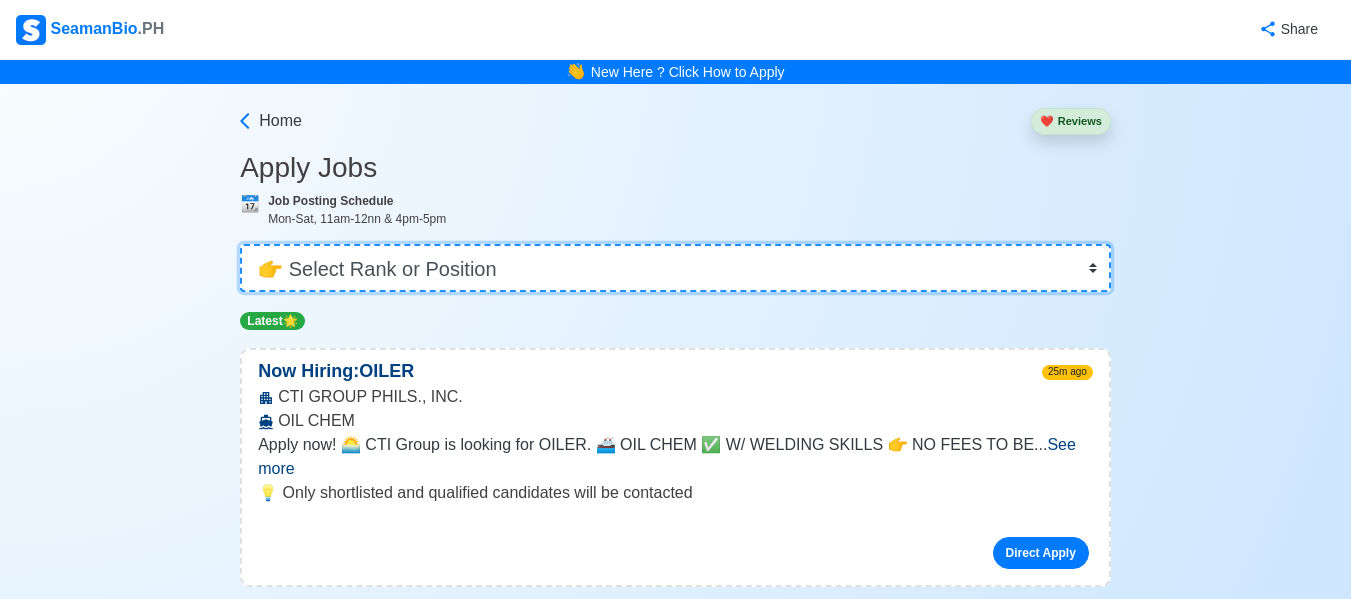 drag, startPoint x: 535, startPoint y: 265, endPoint x: 524, endPoint y: 272, distance: 13.038404 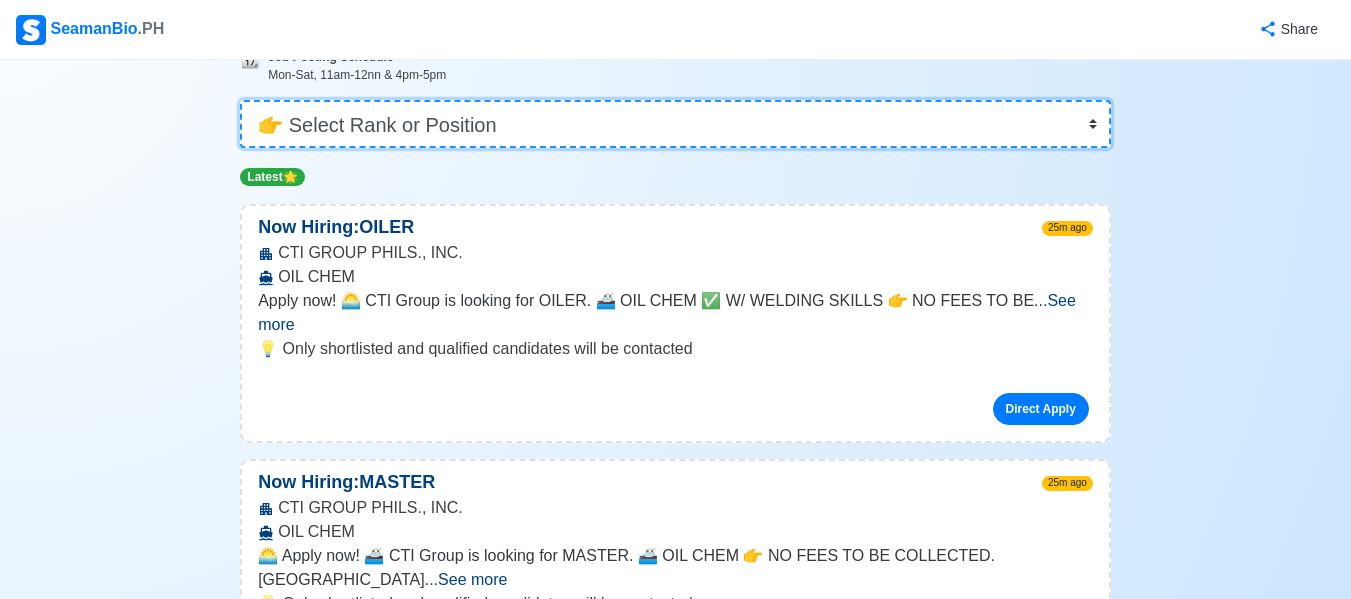 scroll, scrollTop: 100, scrollLeft: 0, axis: vertical 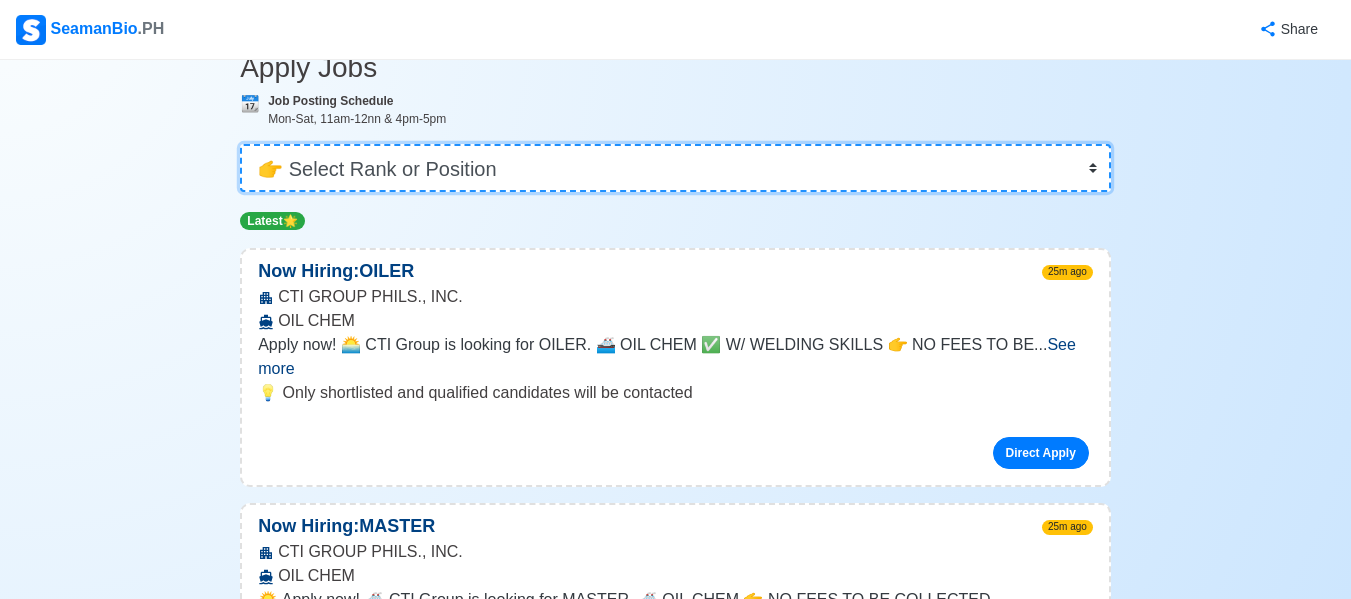 click on "👉 Select Rank or Position Master Chief Officer 2nd Officer 3rd Officer Junior Officer Chief Engineer 2nd Engineer 3rd Engineer 4th Engineer Gas Engineer Junior Engineer 1st Assistant Engineer 2nd Assistant Engineer 3rd Assistant Engineer ETO/ETR Electrician Electrical Engineer Oiler Fitter Welder Chief Cook Chef Cook [PERSON_NAME] Wiper Rigger Ordinary [PERSON_NAME] [PERSON_NAME] Motorman Pumpman Bosun Cadet Reefer Mechanic Operator Repairman Painter Steward Waiter Others" at bounding box center (675, 168) 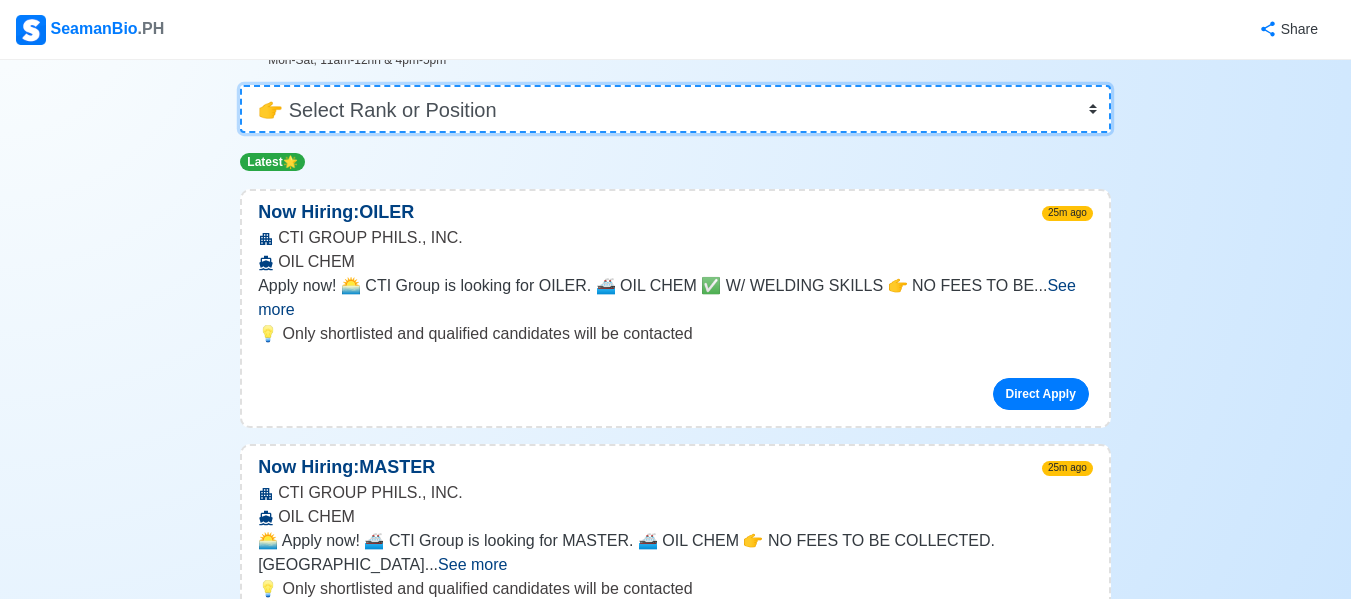 scroll, scrollTop: 0, scrollLeft: 0, axis: both 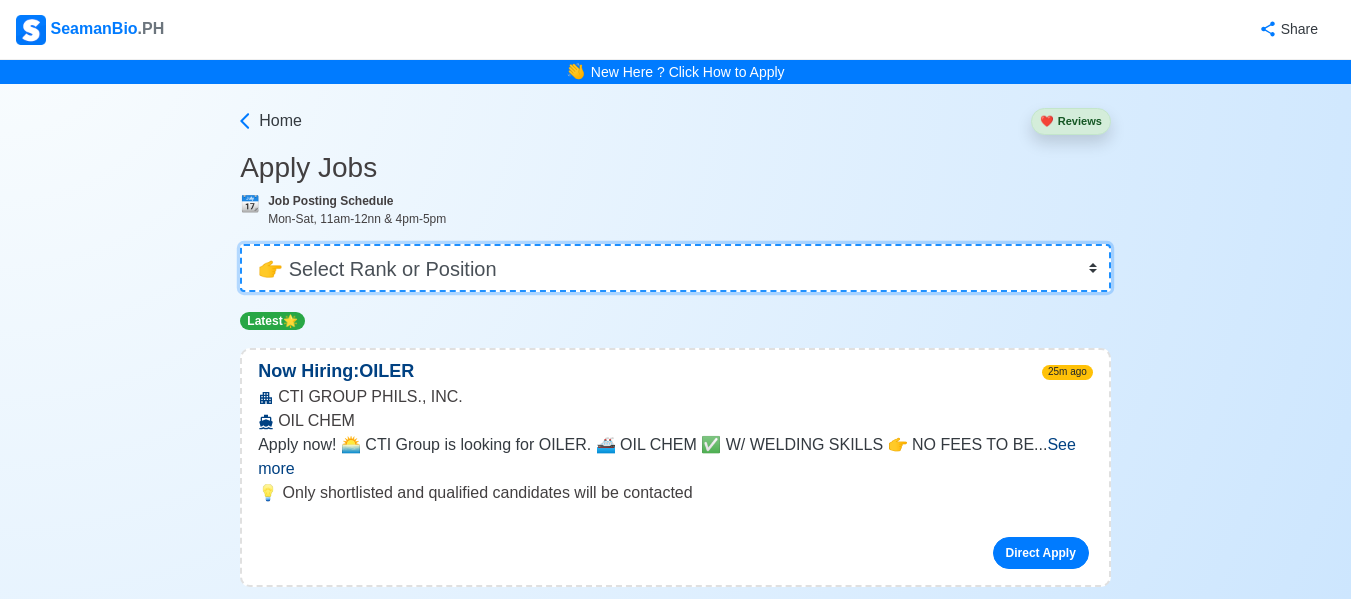 click on "👉 Select Rank or Position Master Chief Officer 2nd Officer 3rd Officer Junior Officer Chief Engineer 2nd Engineer 3rd Engineer 4th Engineer Gas Engineer Junior Engineer 1st Assistant Engineer 2nd Assistant Engineer 3rd Assistant Engineer ETO/ETR Electrician Electrical Engineer Oiler Fitter Welder Chief Cook Chef Cook [PERSON_NAME] Wiper Rigger Ordinary [PERSON_NAME] [PERSON_NAME] Motorman Pumpman Bosun Cadet Reefer Mechanic Operator Repairman Painter Steward Waiter Others" at bounding box center [675, 268] 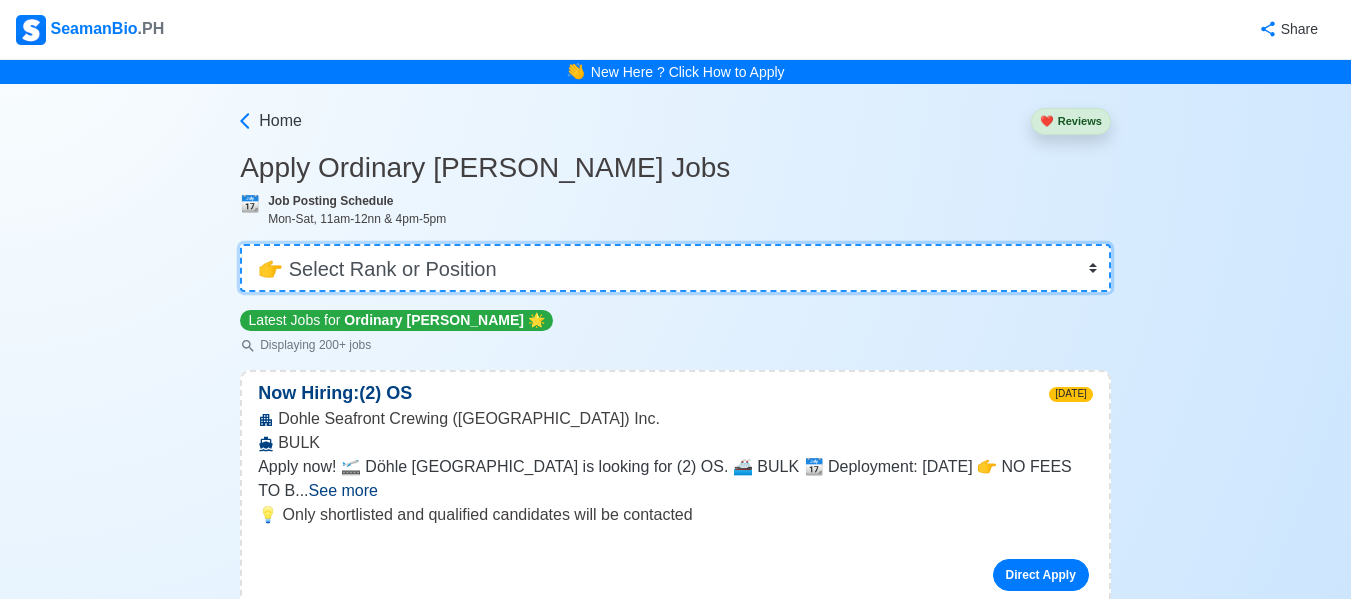 click on "👉 Select Rank or Position Master Chief Officer 2nd Officer 3rd Officer Junior Officer Chief Engineer 2nd Engineer 3rd Engineer 4th Engineer Gas Engineer Junior Engineer 1st Assistant Engineer 2nd Assistant Engineer 3rd Assistant Engineer ETO/ETR Electrician Electrical Engineer Oiler Fitter Welder Chief Cook Chef Cook [PERSON_NAME] Wiper Rigger Ordinary [PERSON_NAME] [PERSON_NAME] Motorman Pumpman Bosun Cadet Reefer Mechanic Operator Repairman Painter Steward Waiter Others" at bounding box center [675, 268] 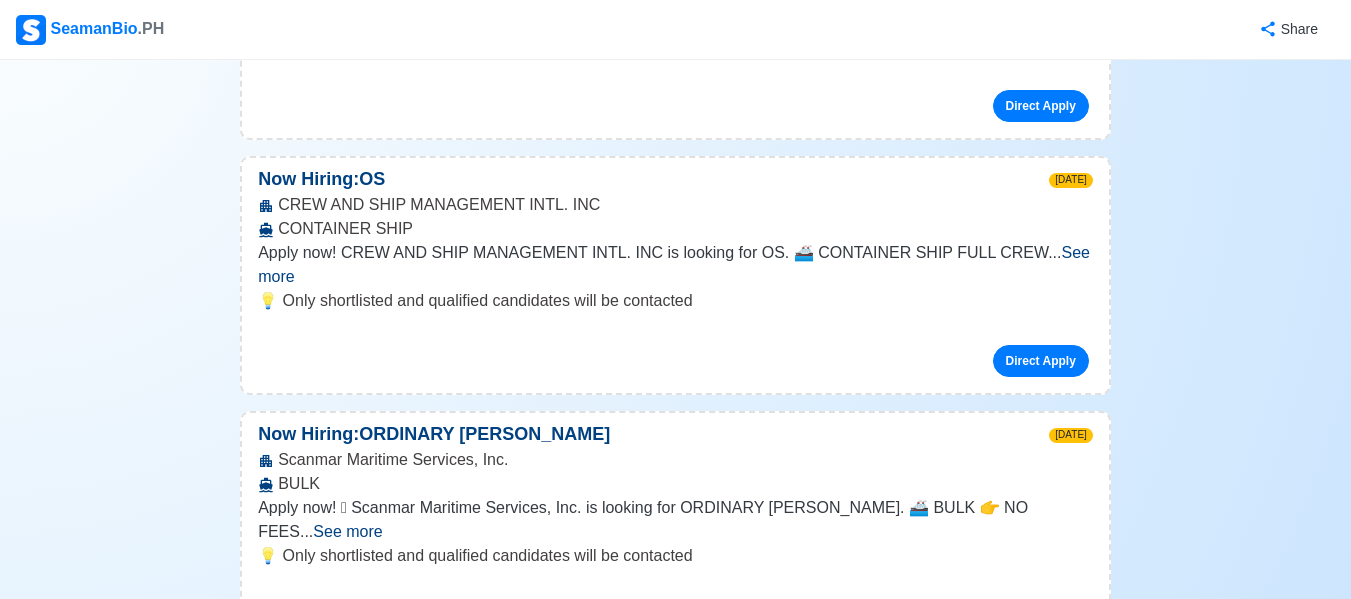 scroll, scrollTop: 500, scrollLeft: 0, axis: vertical 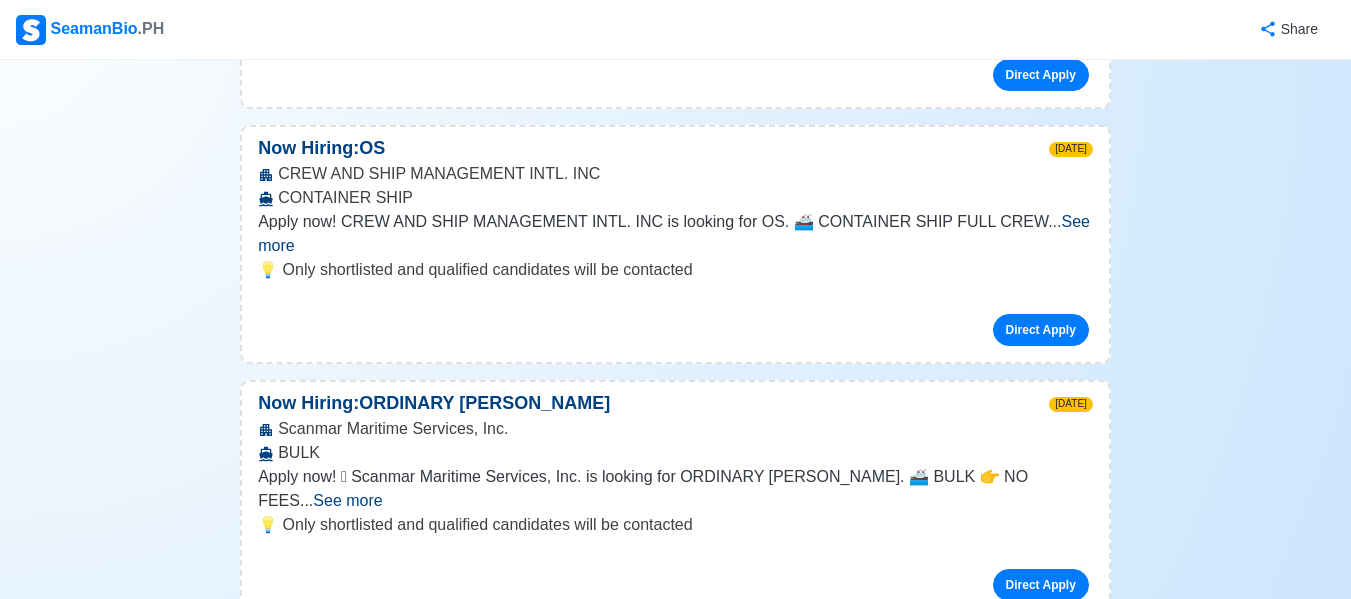 click on "See more" at bounding box center (347, 500) 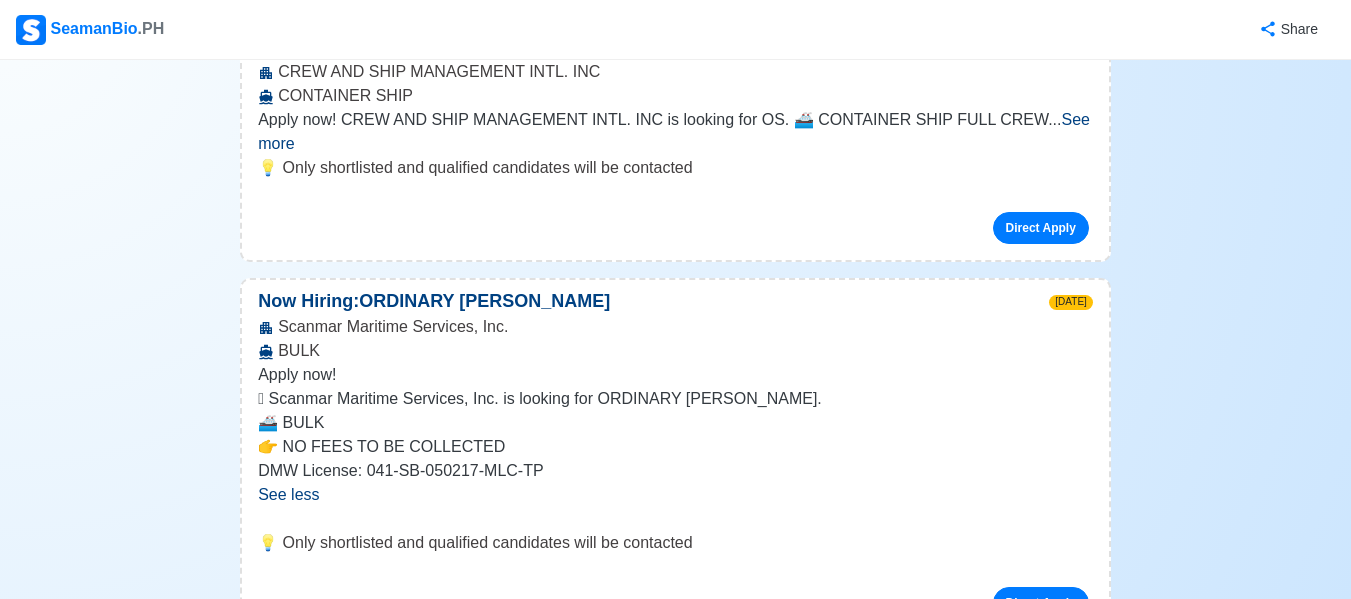 scroll, scrollTop: 800, scrollLeft: 0, axis: vertical 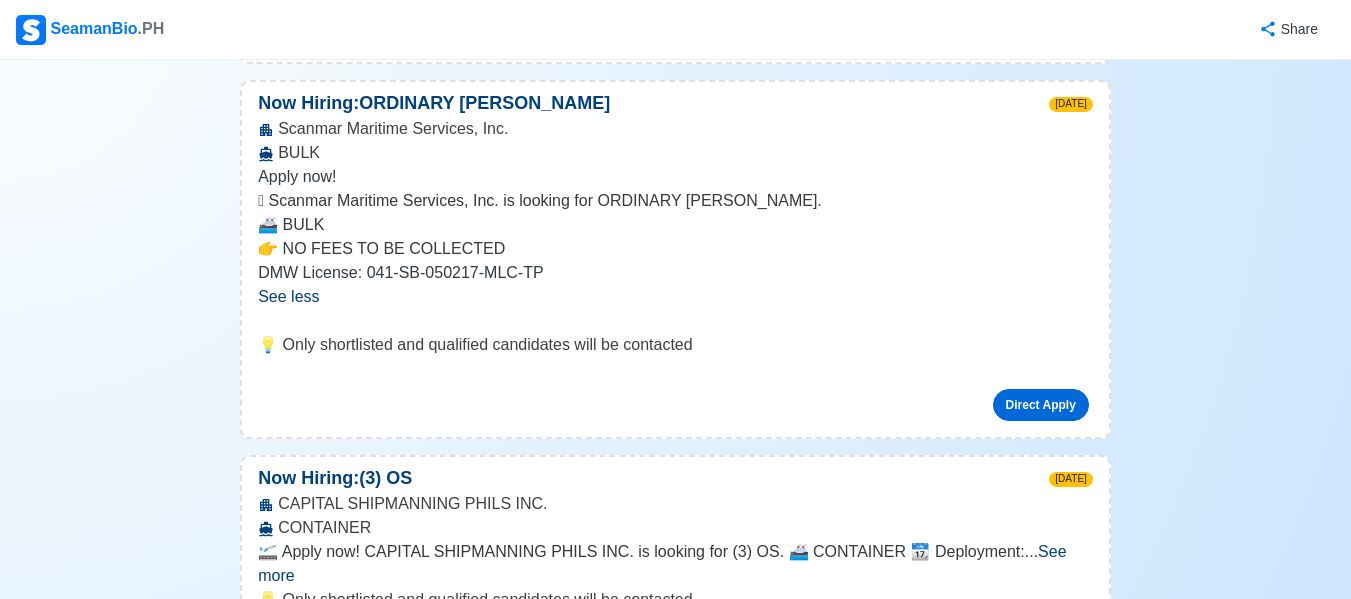 click on "Direct Apply" at bounding box center (1041, 405) 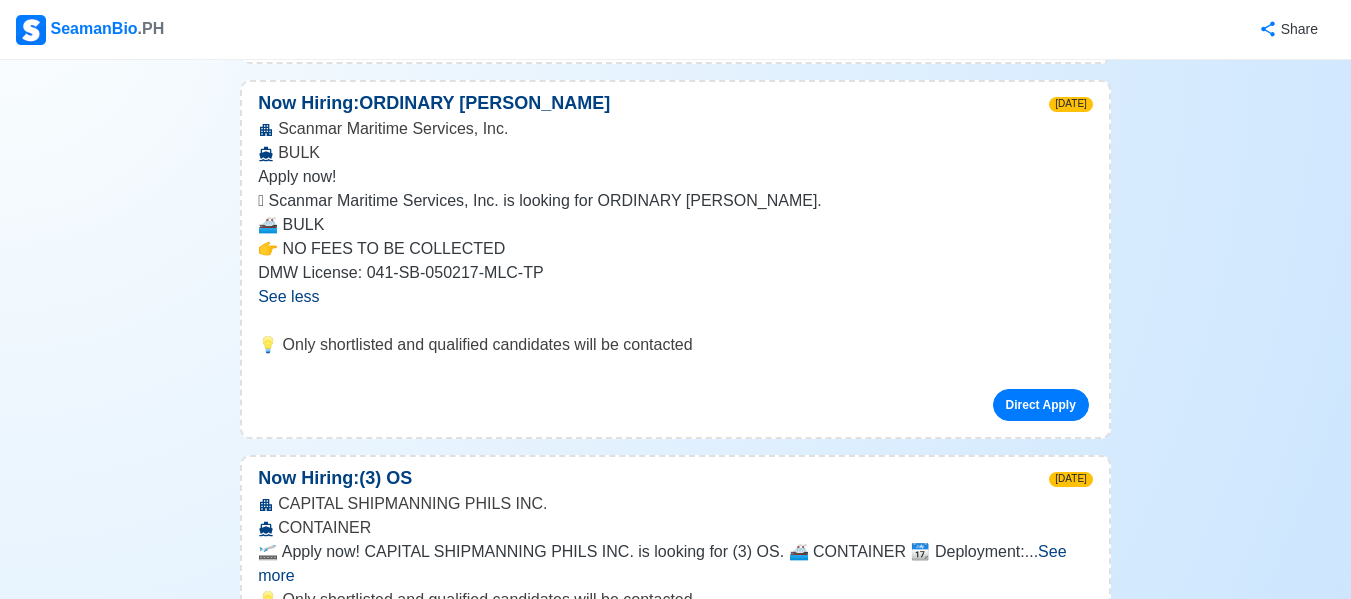 click on "Home ❤️ Reviews Apply Ordinary [PERSON_NAME] Jobs 📆 Job Posting Schedule Mon-Sat, 11am-12nn & 4pm-5pm 👉 Select Rank or Position Master Chief Officer 2nd Officer 3rd Officer Junior Officer Chief Engineer 2nd Engineer 3rd Engineer 4th Engineer Gas Engineer Junior Engineer 1st Assistant Engineer 2nd Assistant Engineer 3rd Assistant Engineer ETO/ETR Electrician Electrical Engineer Oiler Fitter Welder Chief Cook Chef Cook [PERSON_NAME] Wiper Rigger Ordinary [PERSON_NAME] [PERSON_NAME] Motorman Pumpman Bosun Cadet Reefer Mechanic Operator Repairman Painter Steward Waiter Others Latest Jobs for   Ordinary [PERSON_NAME]   🌟 Displaying   200+   jobs Now Hiring:  (2) OS [DATE] Dohle Seafront Crewing ([GEOGRAPHIC_DATA]) Inc.   BULK Apply now! 🛫 Döhle [GEOGRAPHIC_DATA] is looking for (2) OS. 🚢 BULK 📆 Deployment: [DATE] 👉 NO FEES TO B ...  See more ...  See more 💡 Only shortlisted and qualified candidates will be contacted Direct Apply Now Hiring:  OS [DATE] CREW AND SHIP MANAGEMENT INTL. INC   CONTAINER SHIP ...  See more ...  See more" at bounding box center [675, 25116] 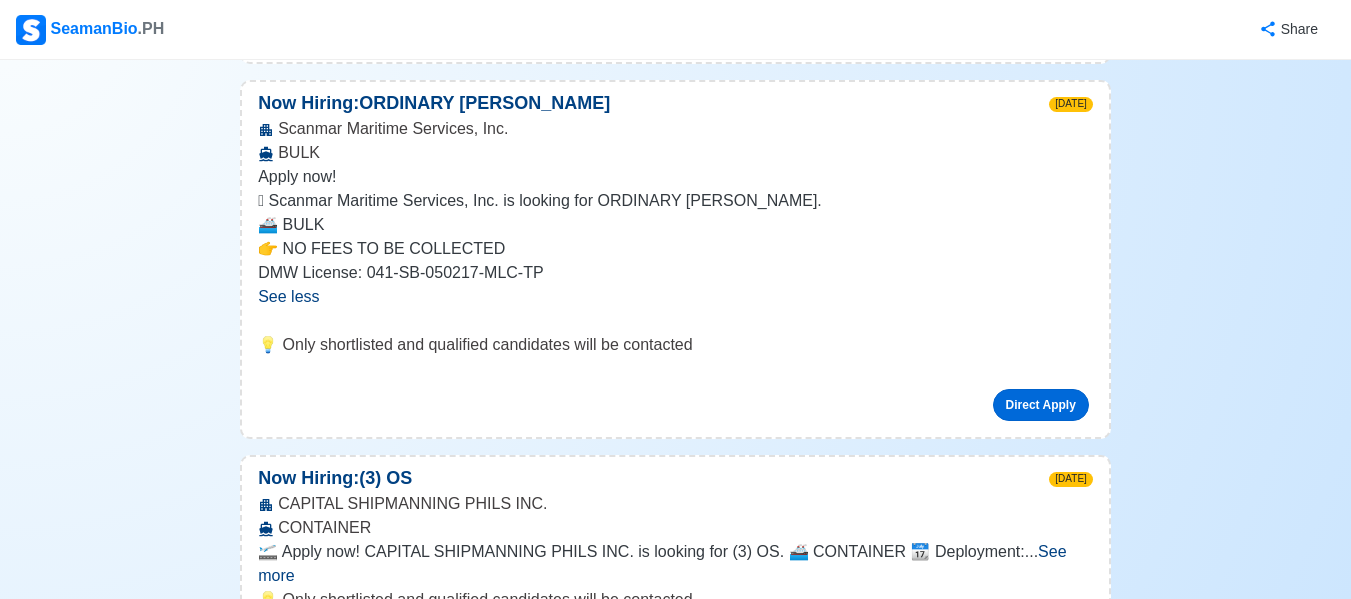 click on "Direct Apply" at bounding box center (1041, 405) 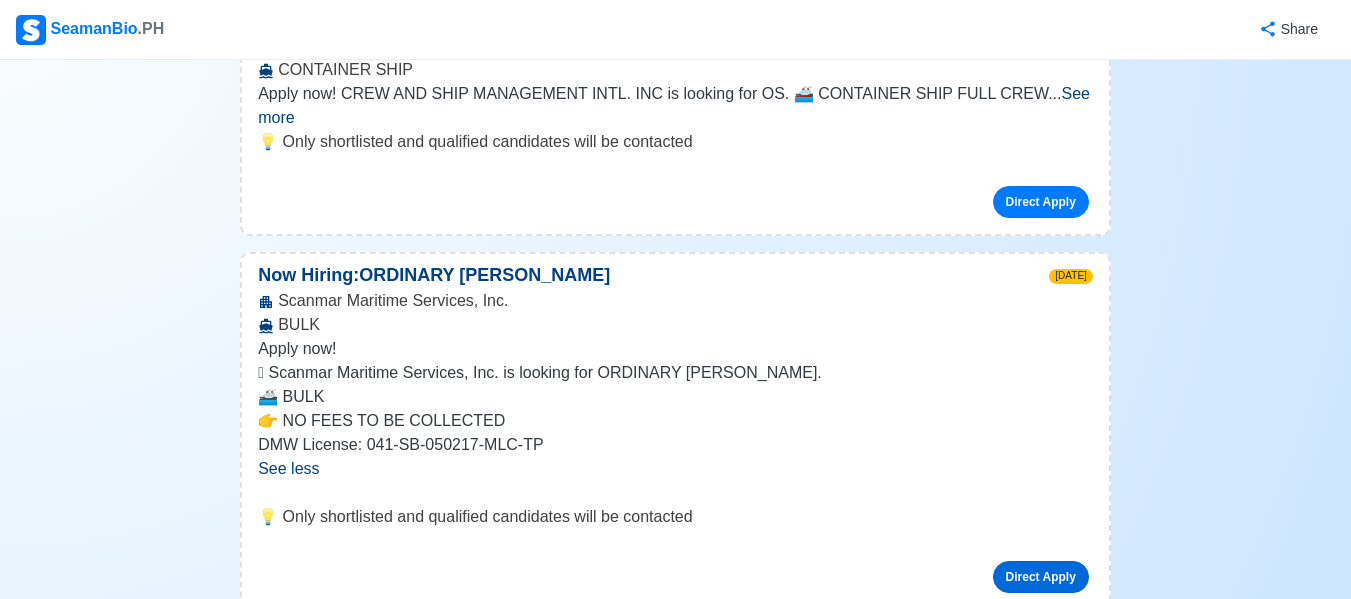scroll, scrollTop: 624, scrollLeft: 0, axis: vertical 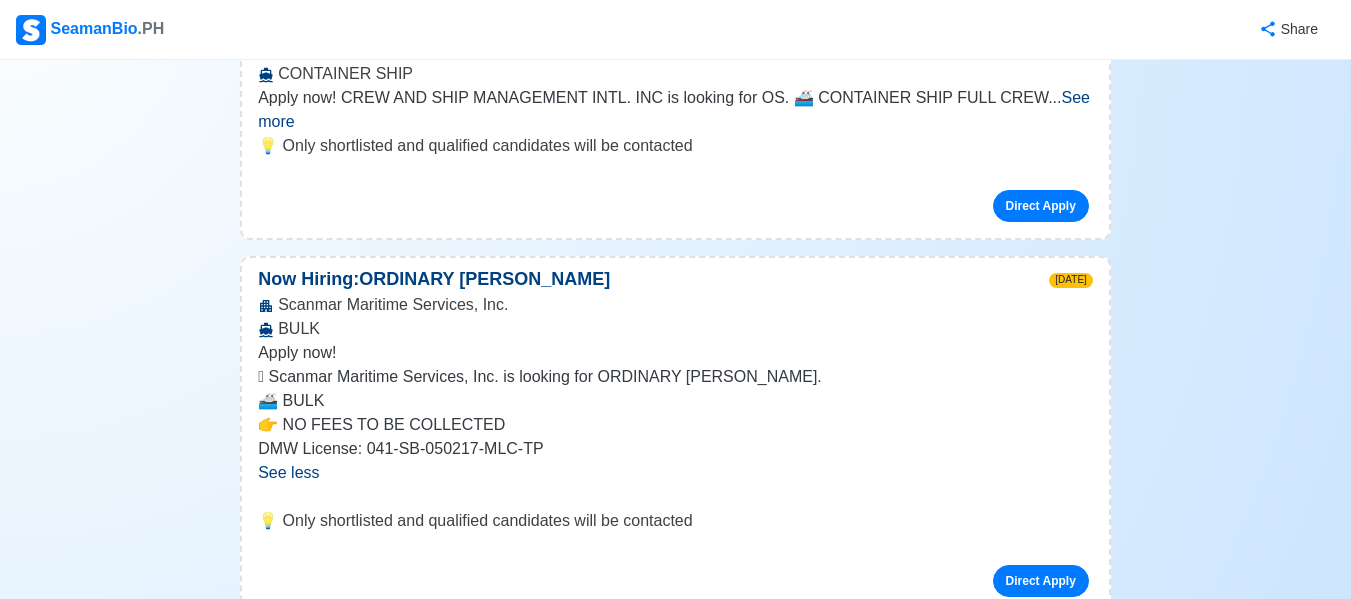click on "Direct Apply" at bounding box center (675, 573) 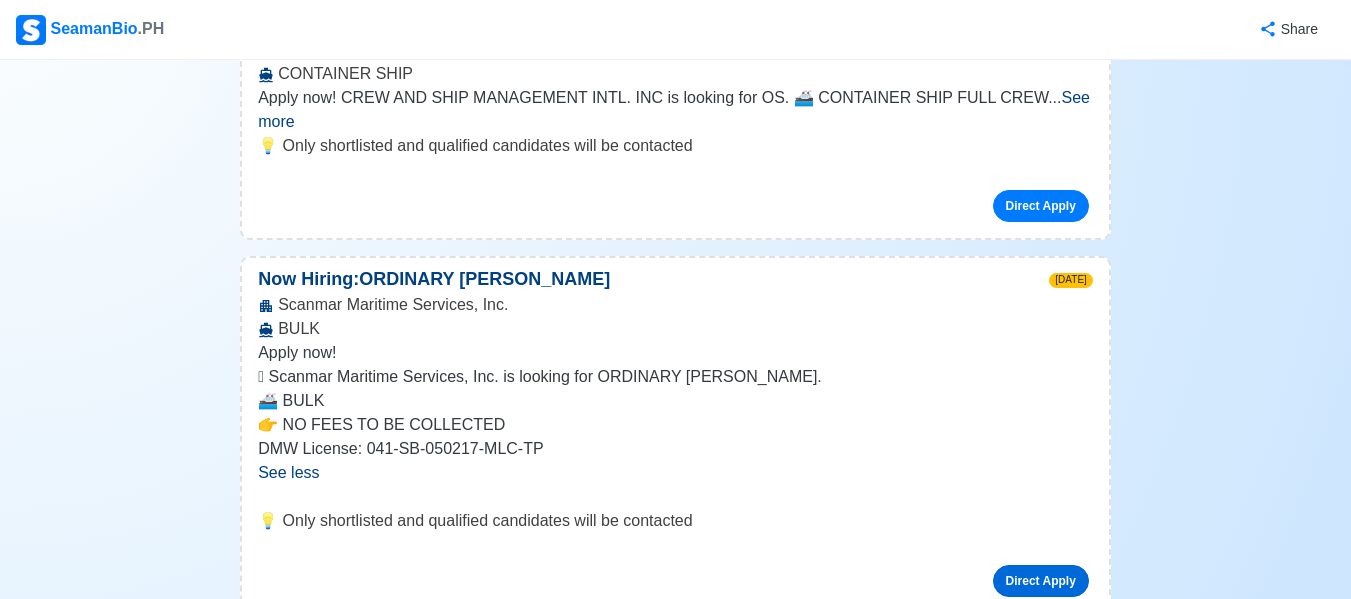 click on "Direct Apply" at bounding box center (1041, 581) 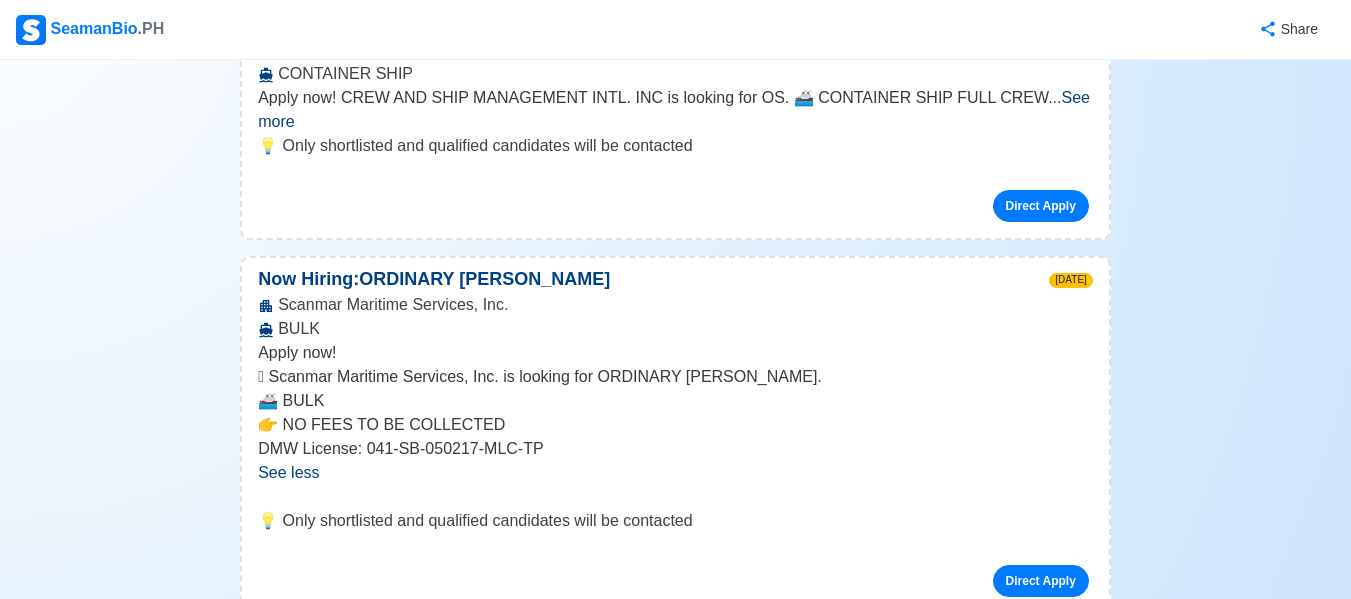 click on "Home ❤️ Reviews Apply Ordinary [PERSON_NAME] Jobs 📆 Job Posting Schedule Mon-Sat, 11am-12nn & 4pm-5pm 👉 Select Rank or Position Master Chief Officer 2nd Officer 3rd Officer Junior Officer Chief Engineer 2nd Engineer 3rd Engineer 4th Engineer Gas Engineer Junior Engineer 1st Assistant Engineer 2nd Assistant Engineer 3rd Assistant Engineer ETO/ETR Electrician Electrical Engineer Oiler Fitter Welder Chief Cook Chef Cook [PERSON_NAME] Wiper Rigger Ordinary [PERSON_NAME] [PERSON_NAME] Motorman Pumpman Bosun Cadet Reefer Mechanic Operator Repairman Painter Steward Waiter Others Latest Jobs for   Ordinary [PERSON_NAME]   🌟 Displaying   200+   jobs Now Hiring:  (2) OS [DATE] Dohle Seafront Crewing ([GEOGRAPHIC_DATA]) Inc.   BULK Apply now! 🛫 Döhle [GEOGRAPHIC_DATA] is looking for (2) OS. 🚢 BULK 📆 Deployment: [DATE] 👉 NO FEES TO B ...  See more ...  See more 💡 Only shortlisted and qualified candidates will be contacted Direct Apply Now Hiring:  OS [DATE] CREW AND SHIP MANAGEMENT INTL. INC   CONTAINER SHIP ...  See more ...  See more" at bounding box center [675, 25292] 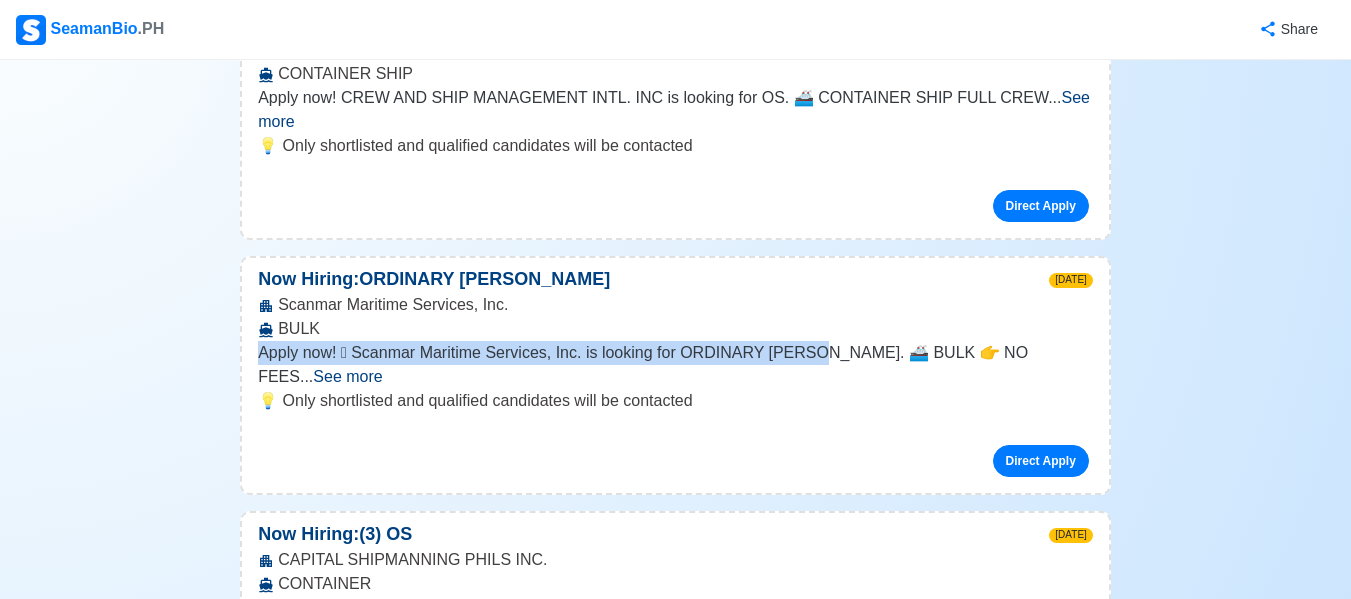 drag, startPoint x: 836, startPoint y: 304, endPoint x: 263, endPoint y: 298, distance: 573.03143 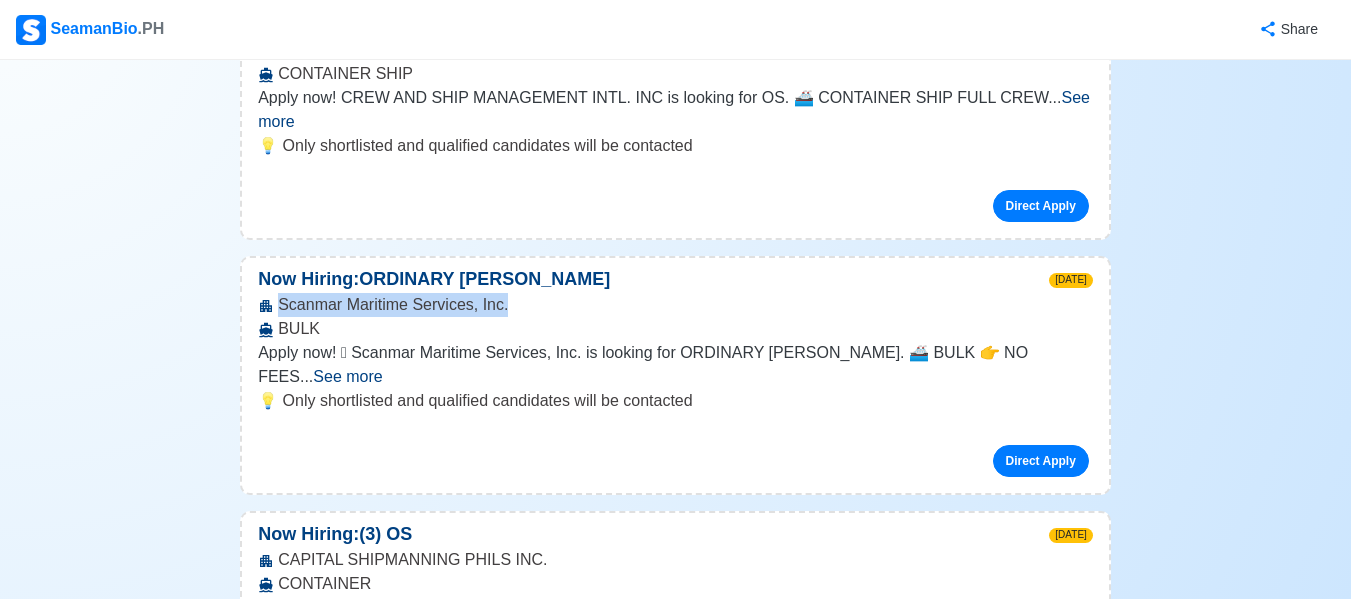 drag, startPoint x: 501, startPoint y: 257, endPoint x: 272, endPoint y: 255, distance: 229.00873 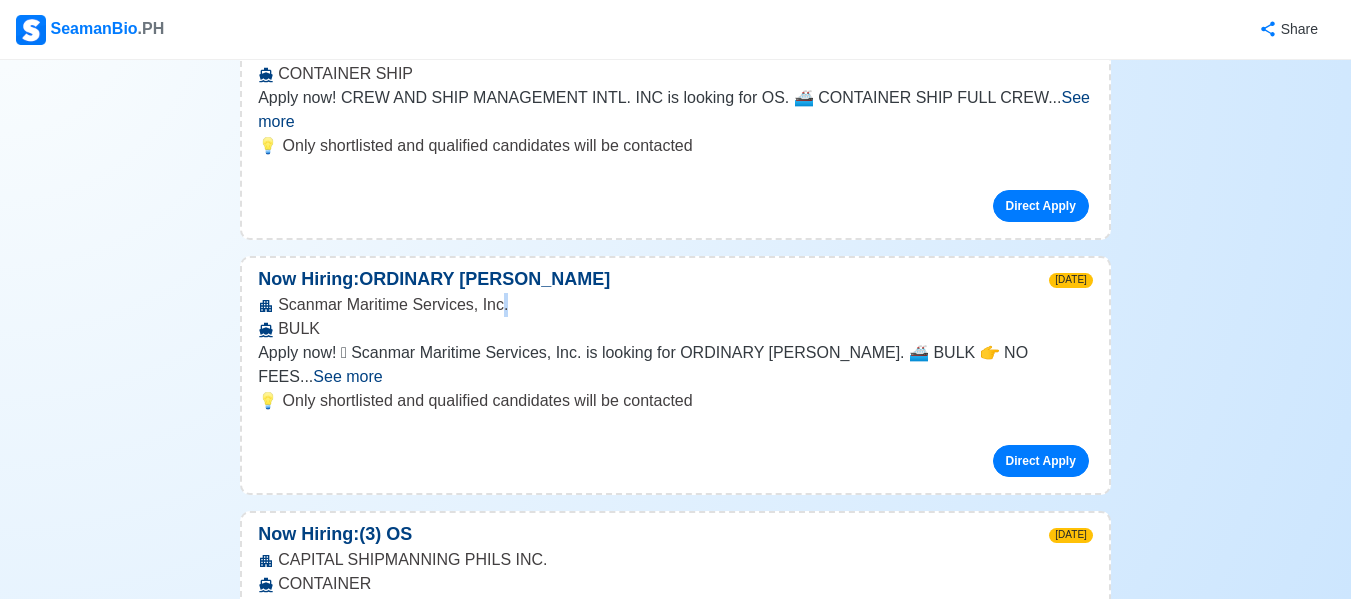 click on "Scanmar Maritime Services, Inc.   BULK" at bounding box center [675, 317] 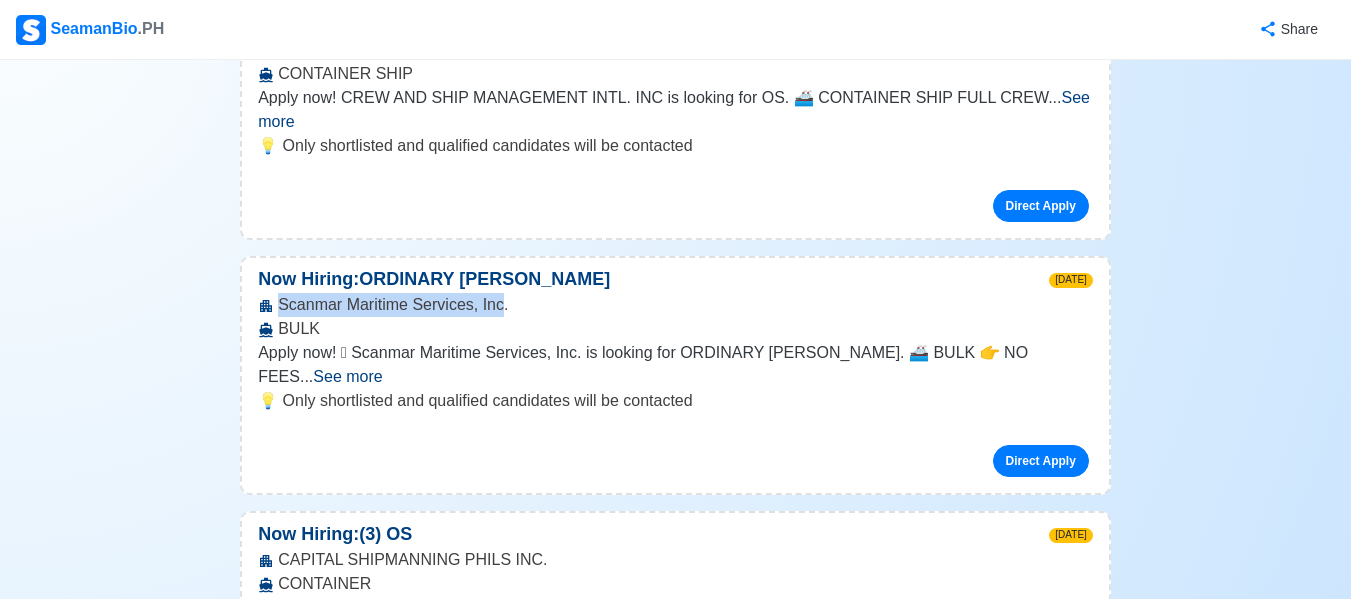 drag, startPoint x: 497, startPoint y: 263, endPoint x: 250, endPoint y: 255, distance: 247.12952 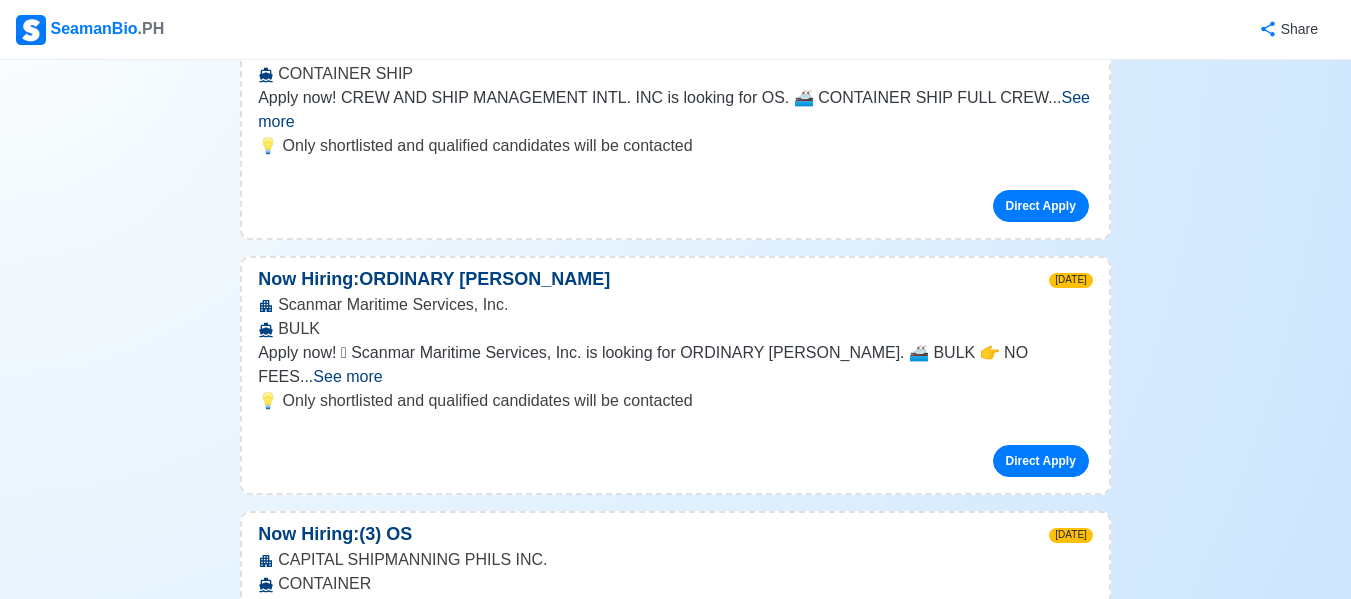 drag, startPoint x: 528, startPoint y: 276, endPoint x: 498, endPoint y: 263, distance: 32.695564 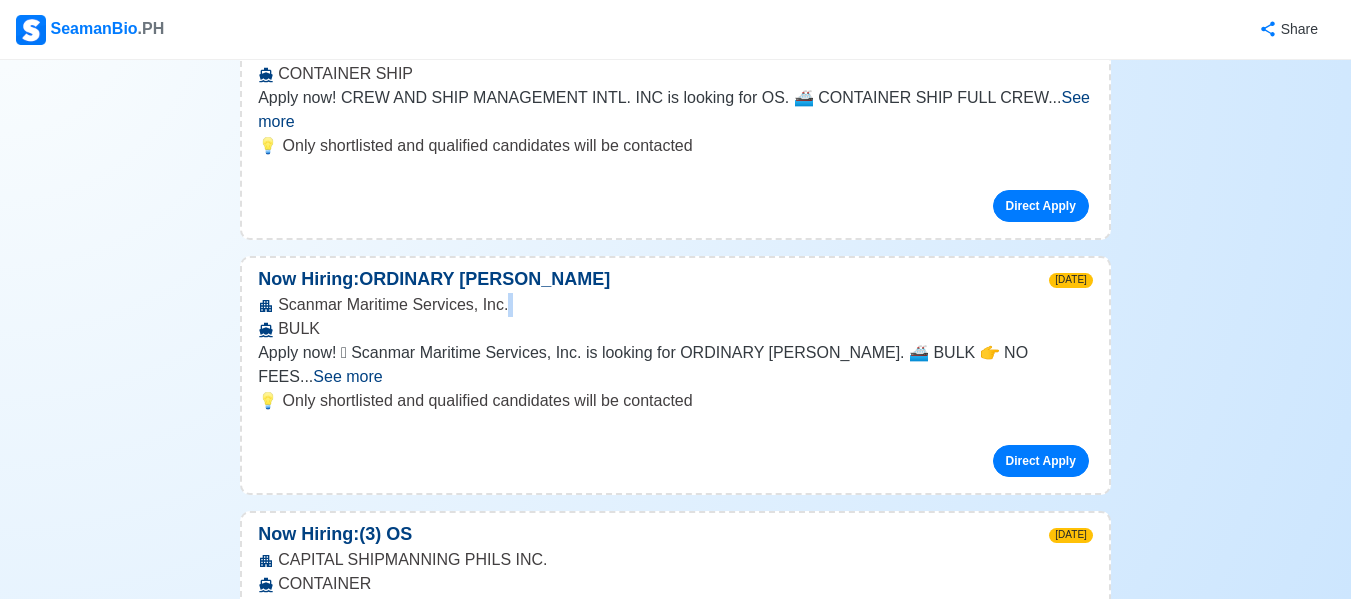click on "Scanmar Maritime Services, Inc.   BULK" at bounding box center [675, 317] 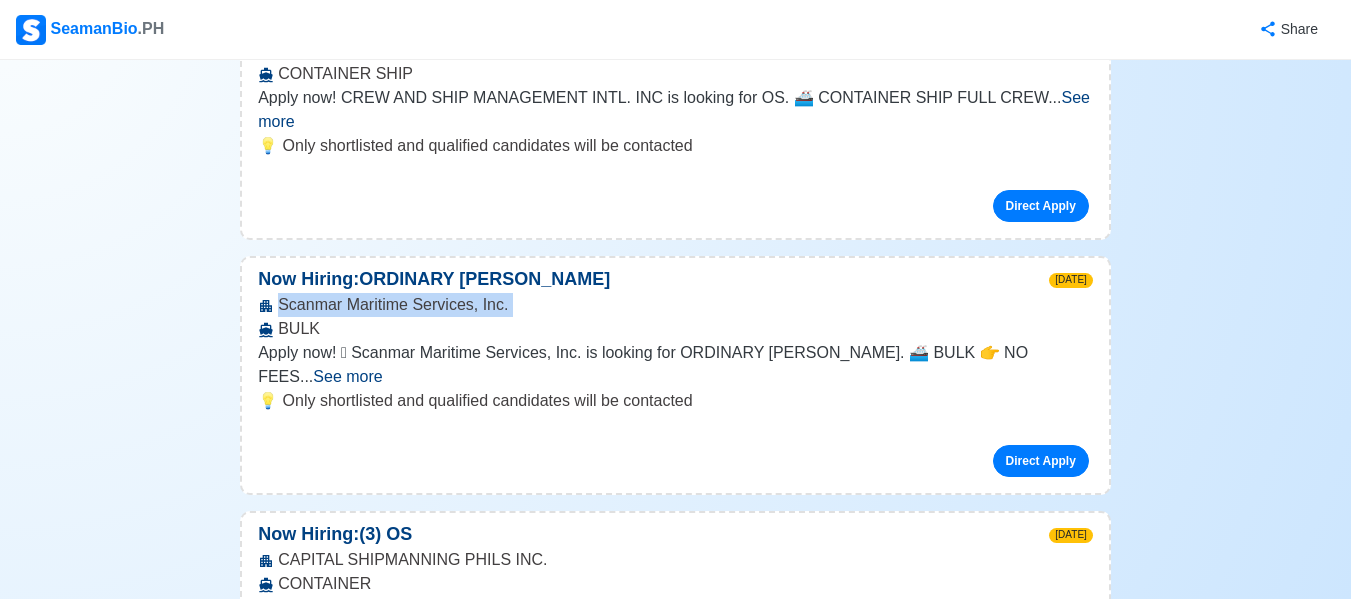 click on "Scanmar Maritime Services, Inc.   BULK" at bounding box center (675, 317) 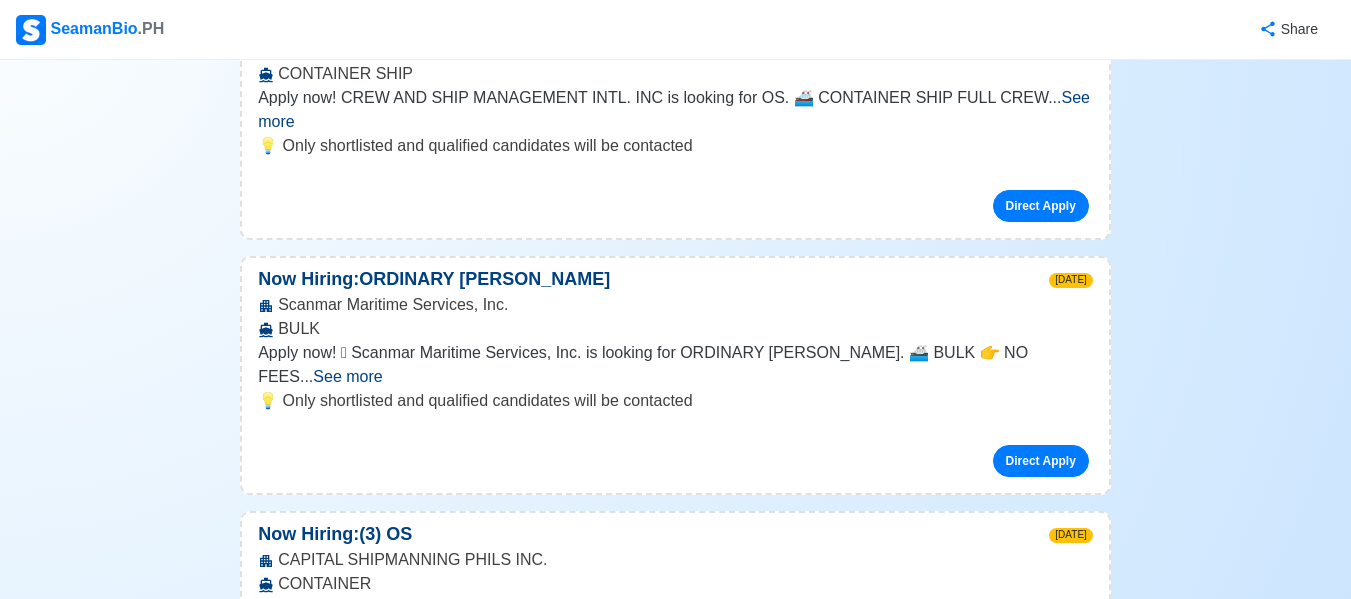 click on "Scanmar Maritime Services, Inc.   BULK" at bounding box center (675, 317) 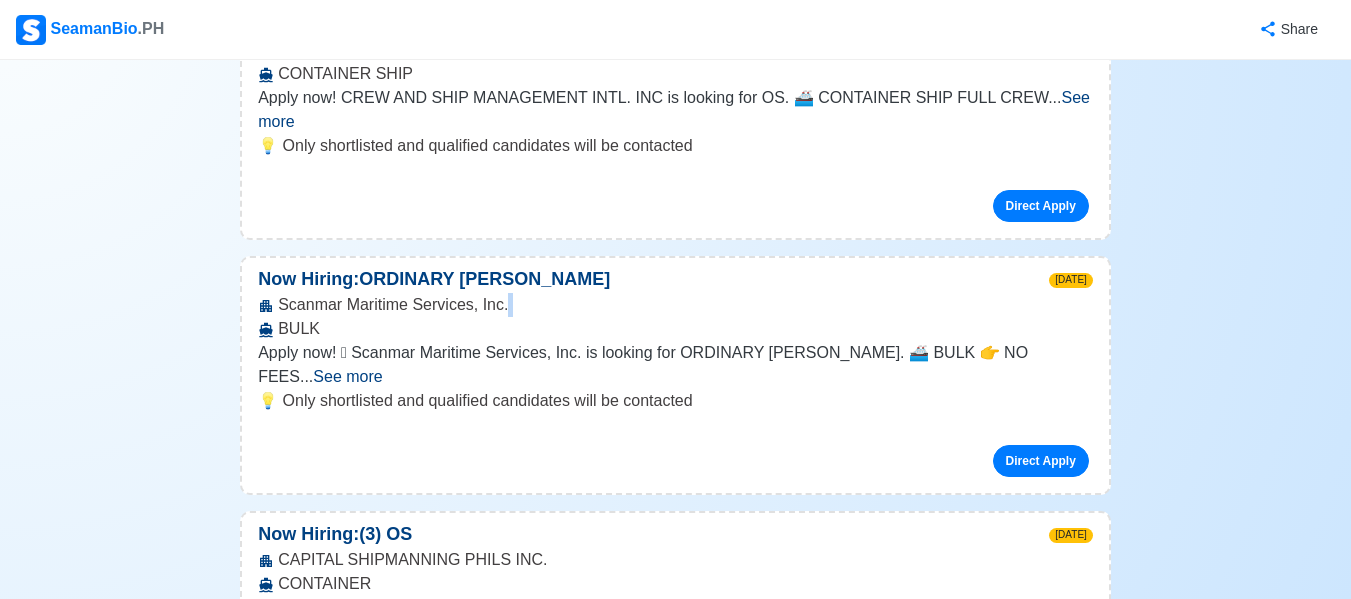 click on "Scanmar Maritime Services, Inc.   BULK" at bounding box center [675, 317] 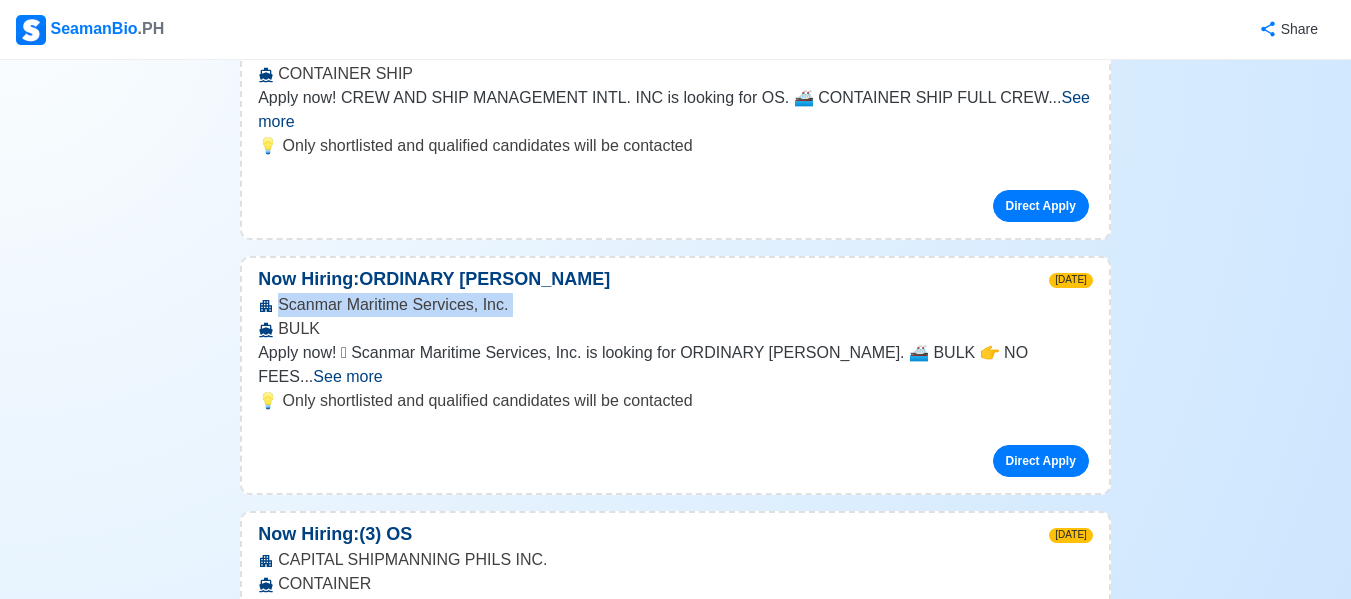 click on "Scanmar Maritime Services, Inc.   BULK" at bounding box center [675, 317] 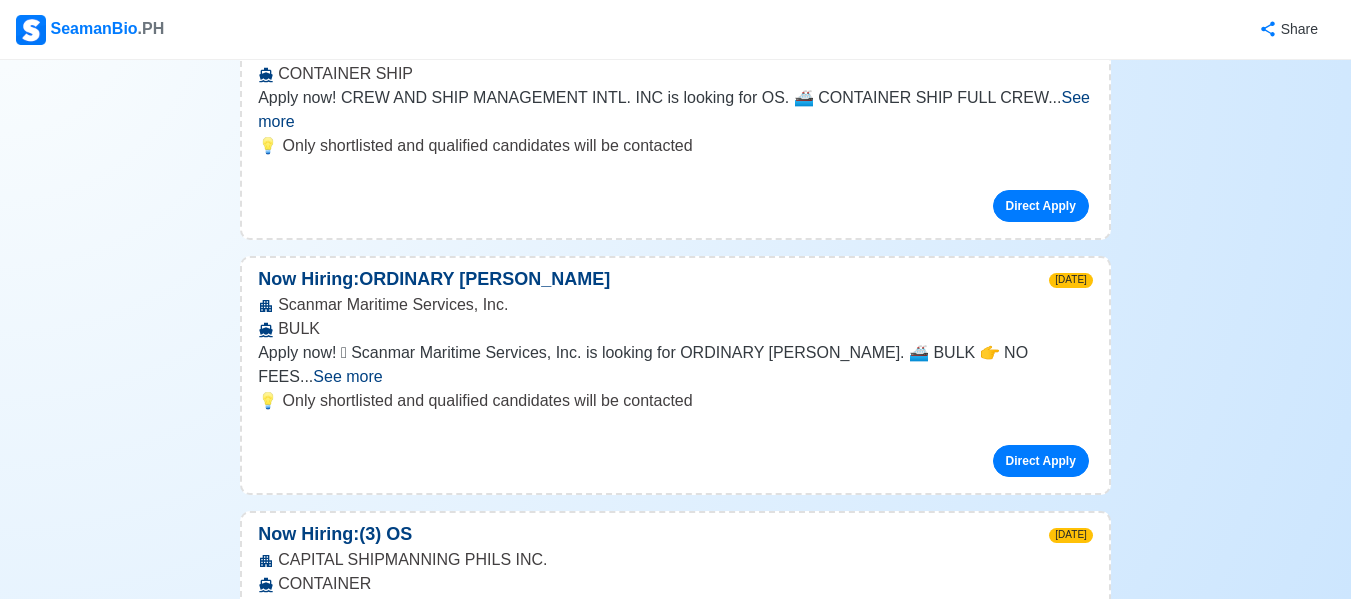 click on "Scanmar Maritime Services, Inc.   BULK" at bounding box center [675, 317] 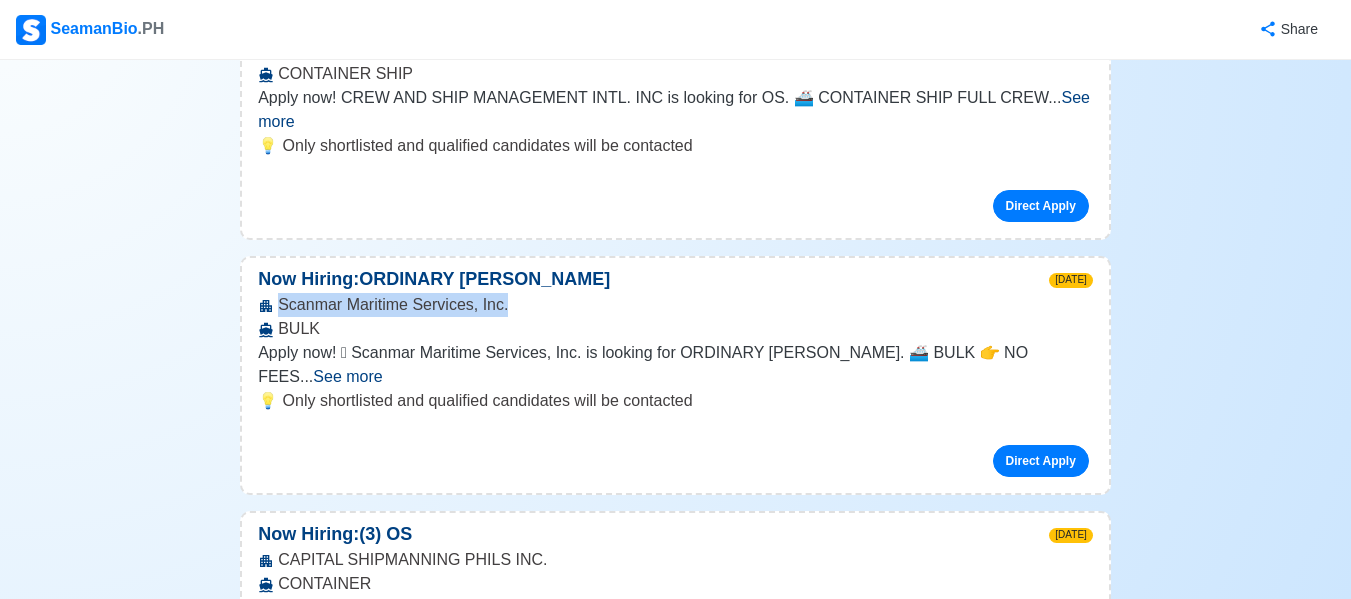 drag, startPoint x: 499, startPoint y: 256, endPoint x: 256, endPoint y: 258, distance: 243.00822 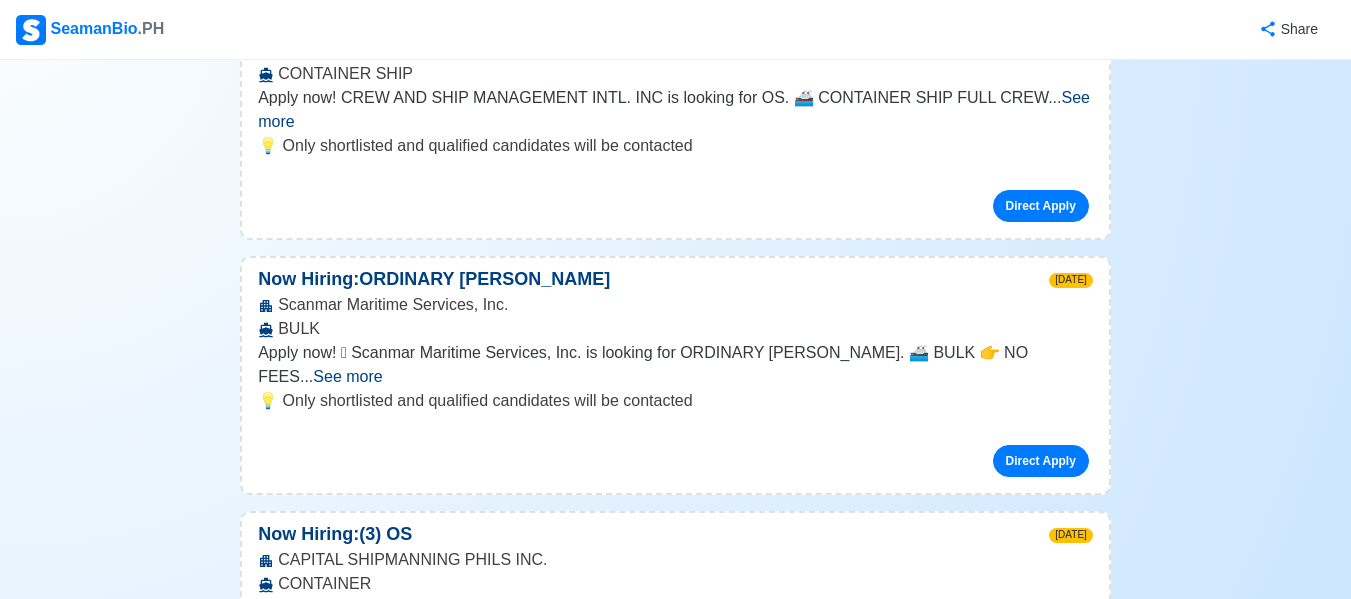 drag, startPoint x: 468, startPoint y: 277, endPoint x: 445, endPoint y: 263, distance: 26.925823 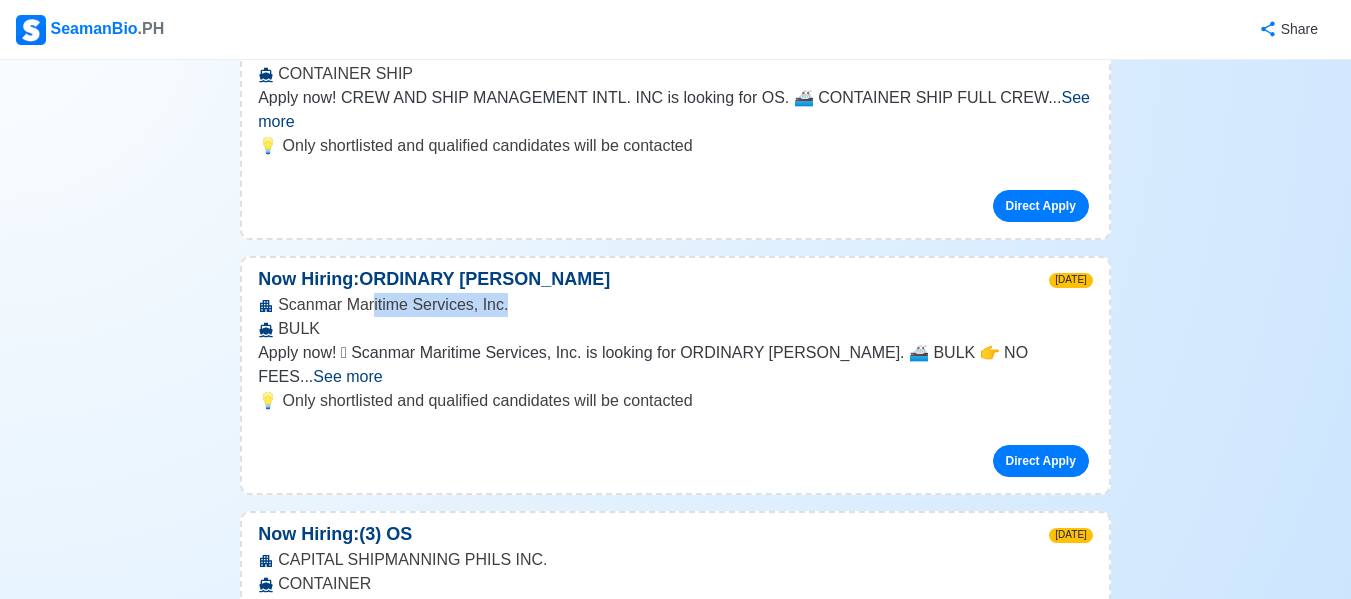 drag, startPoint x: 498, startPoint y: 261, endPoint x: 426, endPoint y: 257, distance: 72.11102 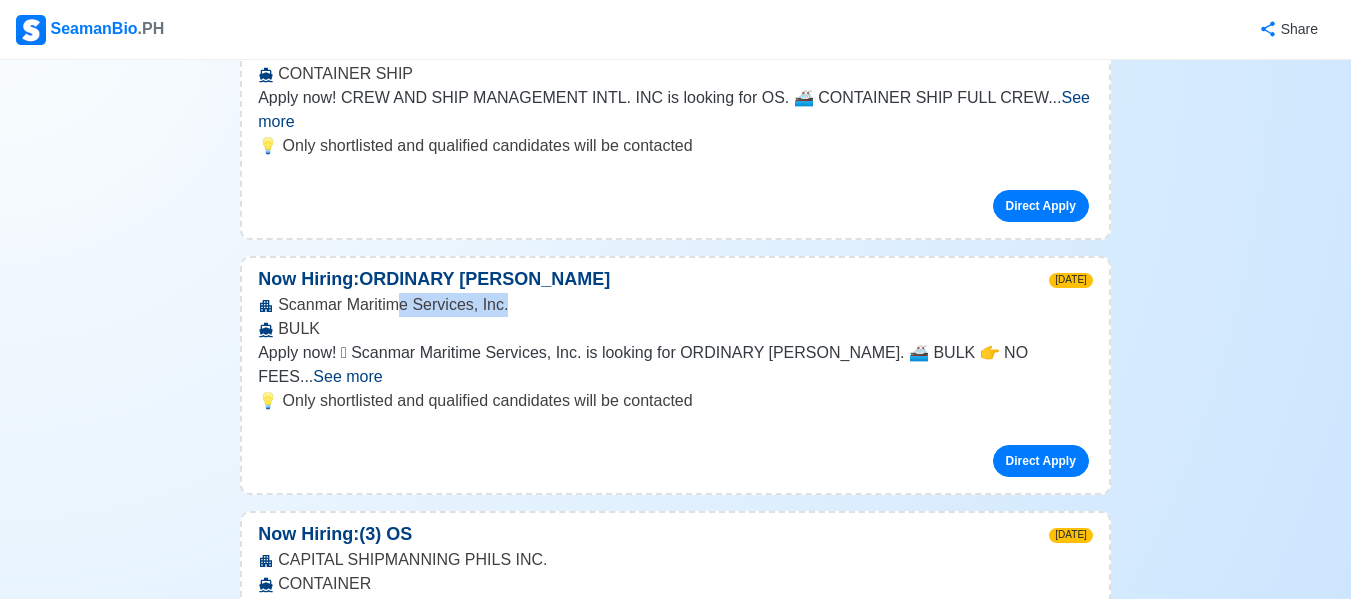 click on "Scanmar Maritime Services, Inc.   BULK" at bounding box center (675, 317) 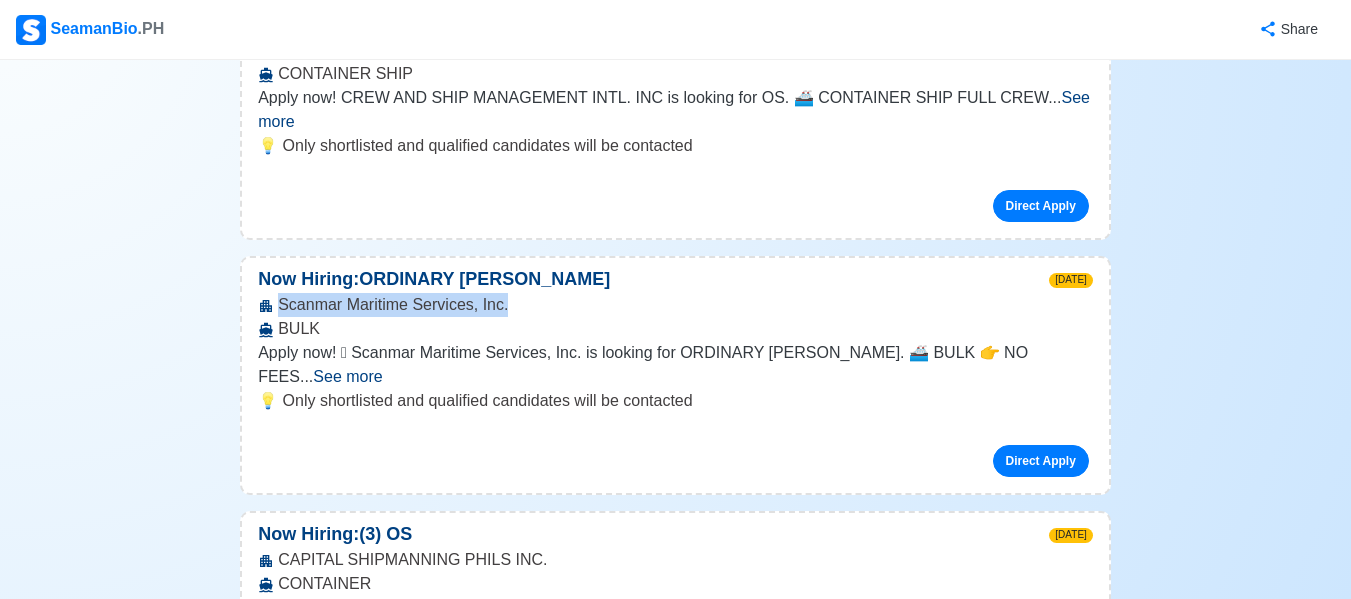 drag, startPoint x: 498, startPoint y: 259, endPoint x: 240, endPoint y: 253, distance: 258.06976 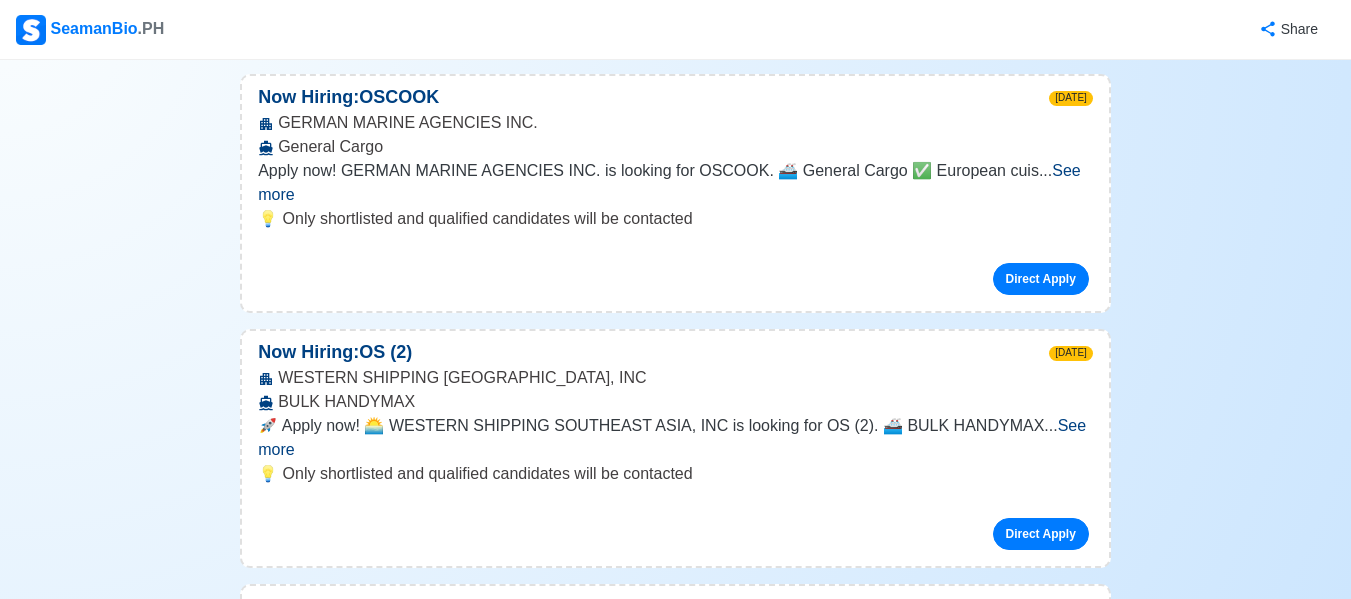 scroll, scrollTop: 2324, scrollLeft: 0, axis: vertical 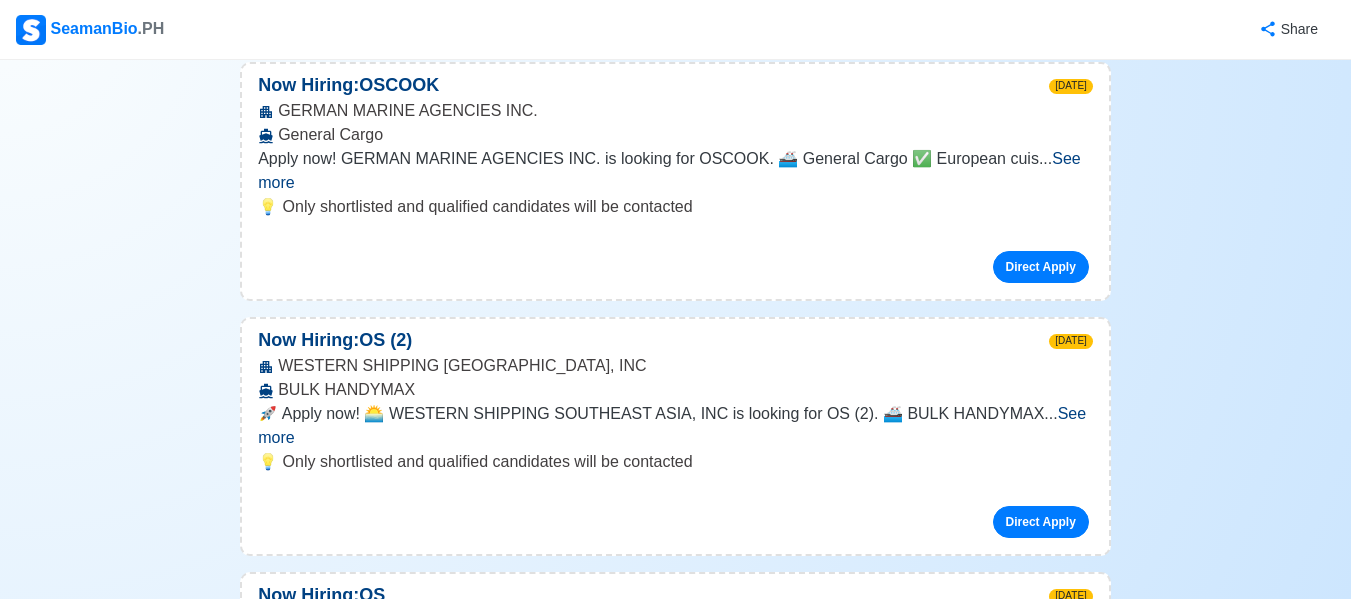 click on "See more" at bounding box center (675, 680) 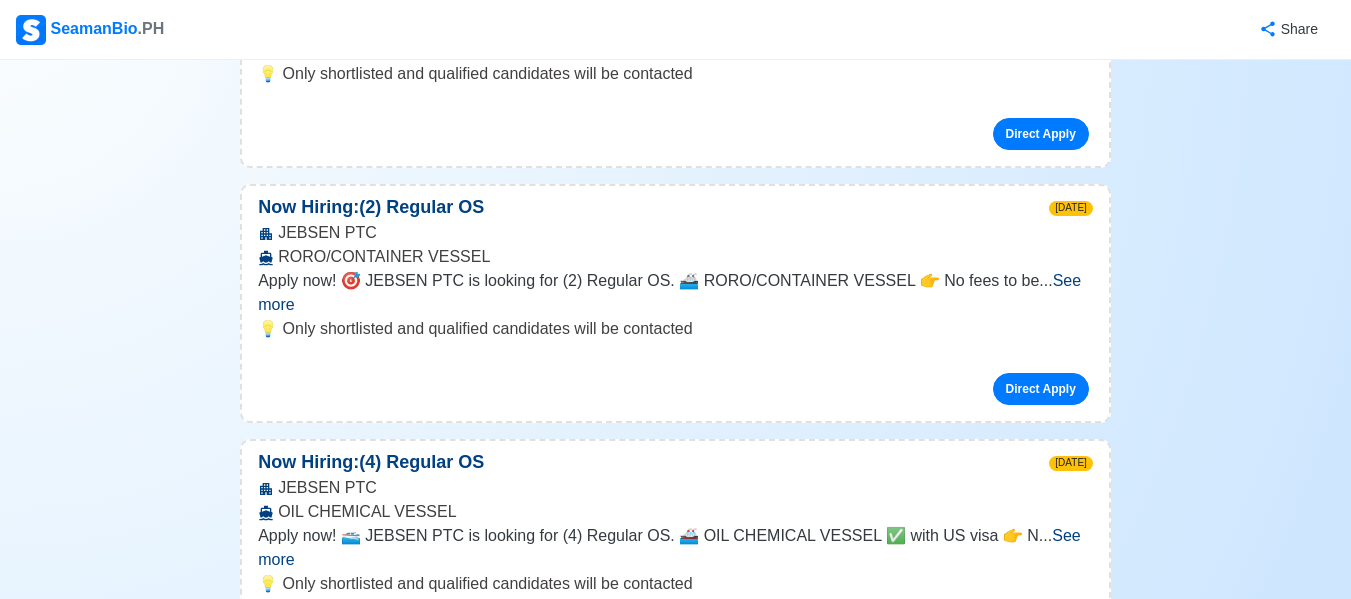 scroll, scrollTop: 6024, scrollLeft: 0, axis: vertical 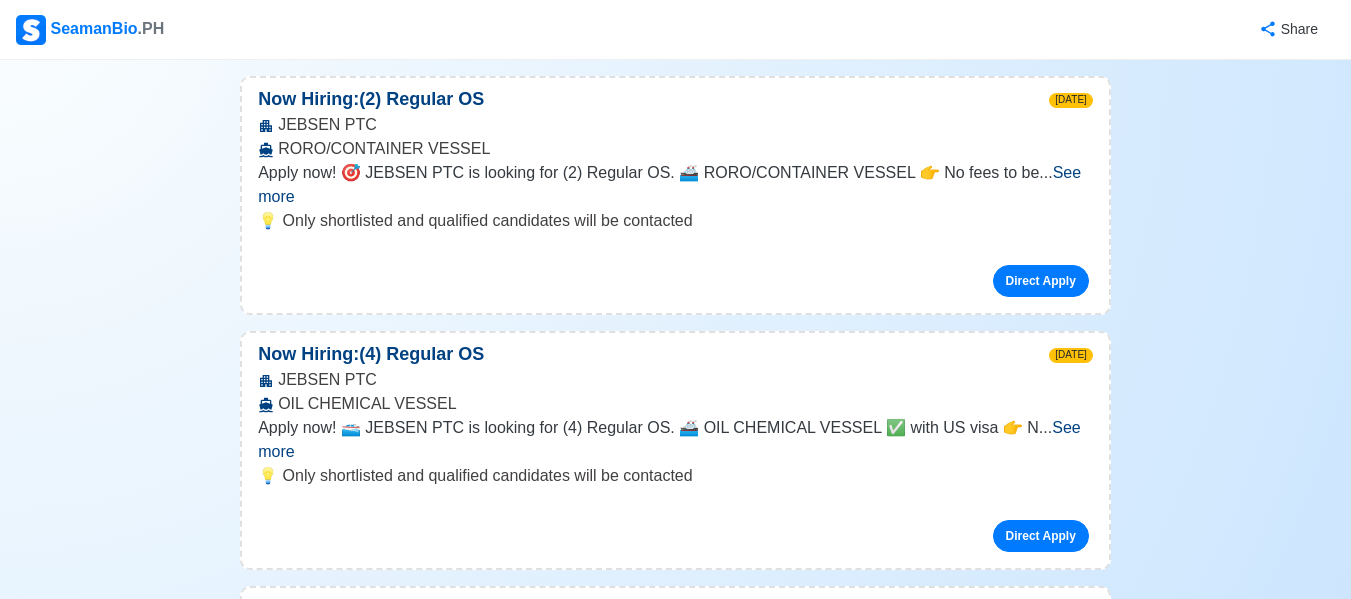 click on "See more" at bounding box center [399, 961] 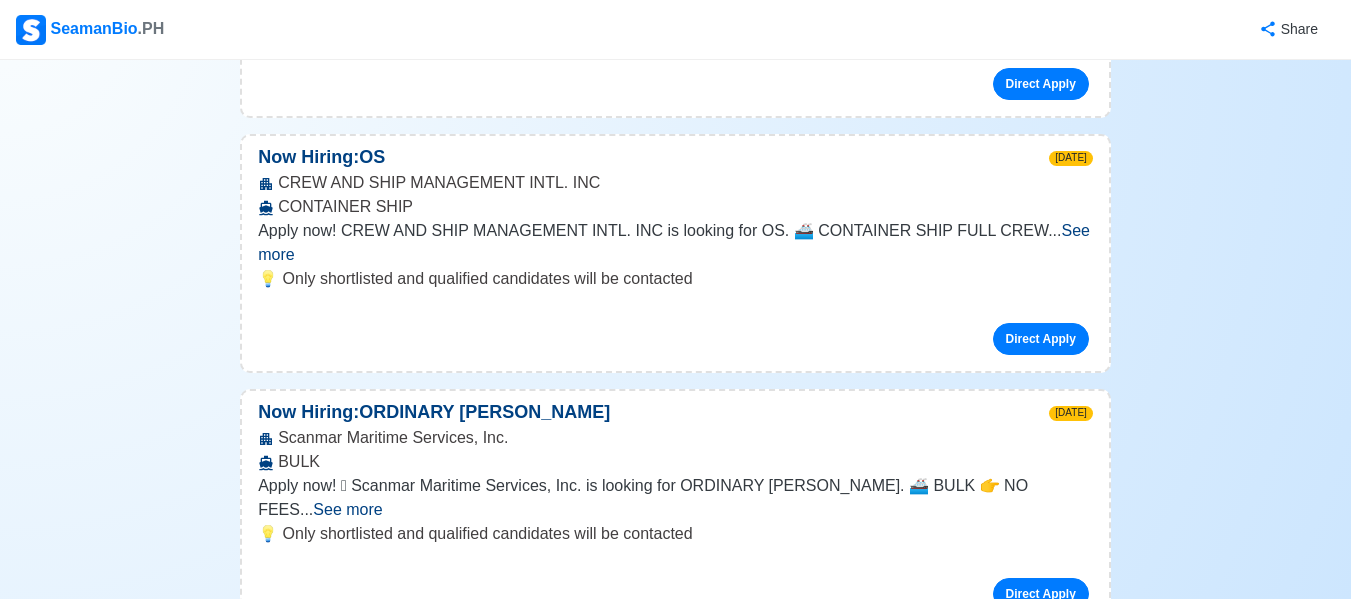 scroll, scrollTop: 524, scrollLeft: 0, axis: vertical 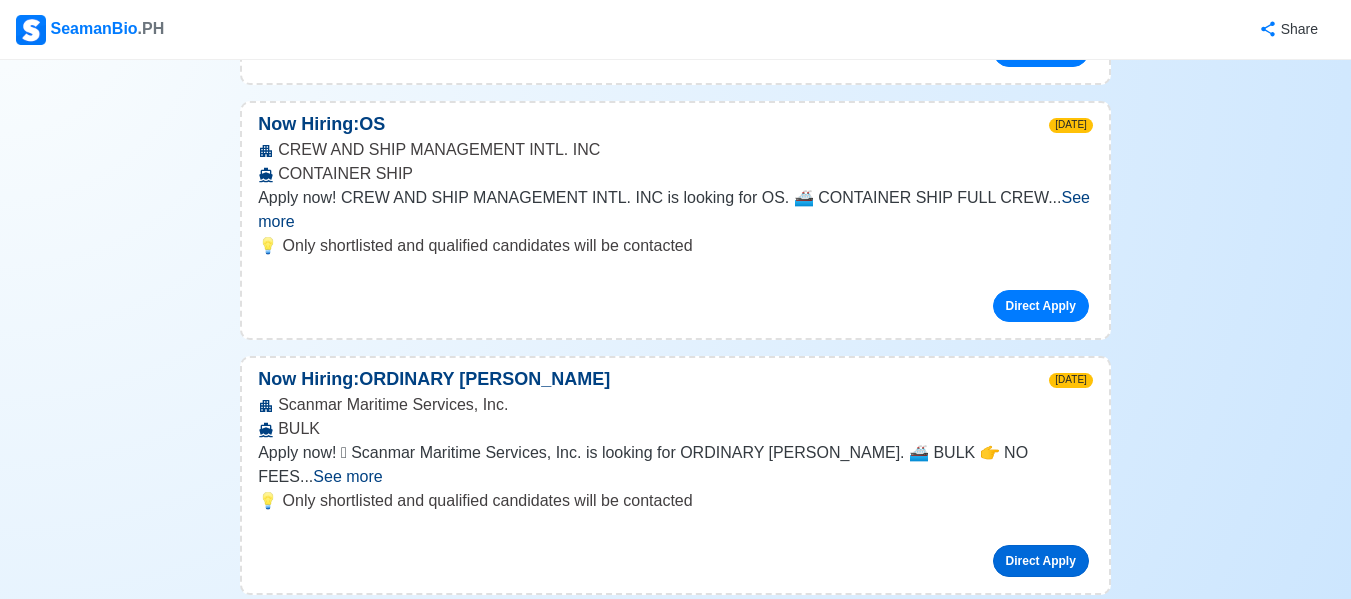 click on "Direct Apply" at bounding box center [1041, 561] 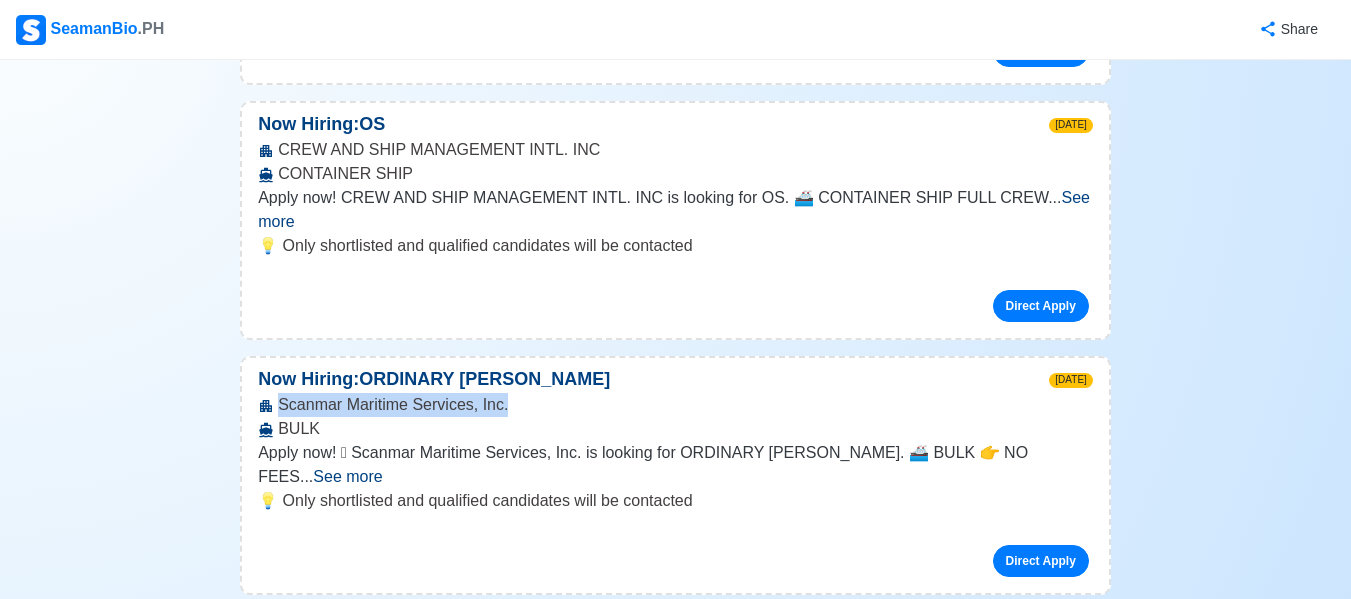 drag, startPoint x: 501, startPoint y: 359, endPoint x: 263, endPoint y: 369, distance: 238.20999 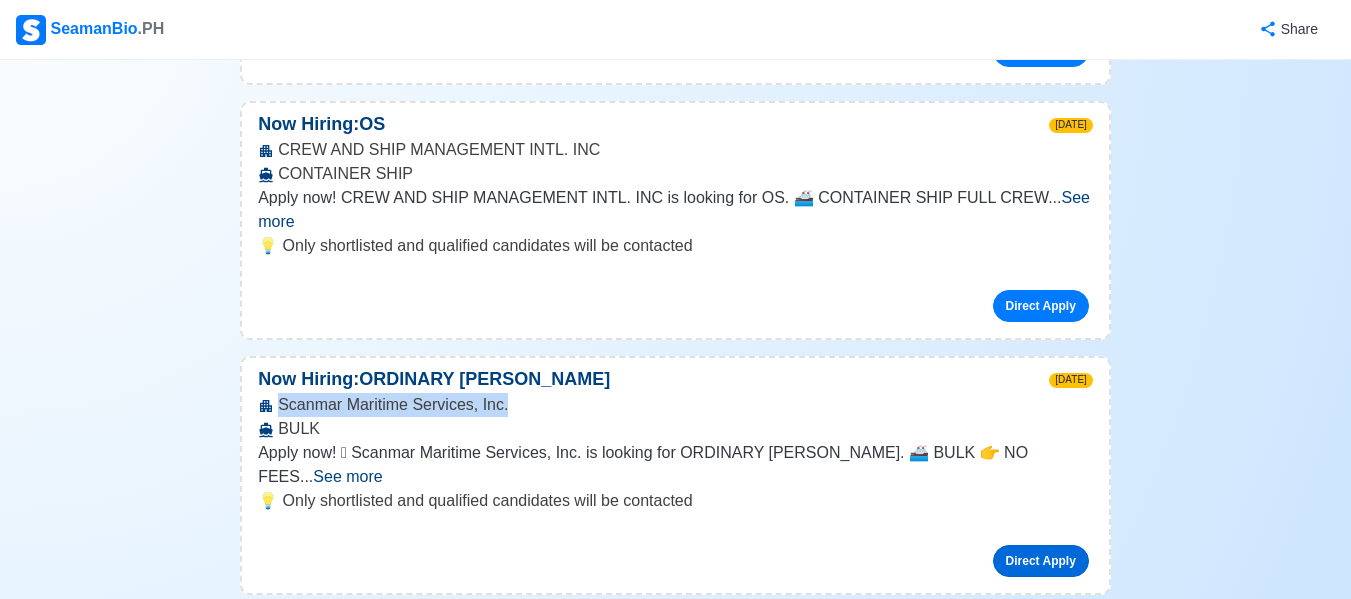 click on "Direct Apply" at bounding box center [1041, 561] 